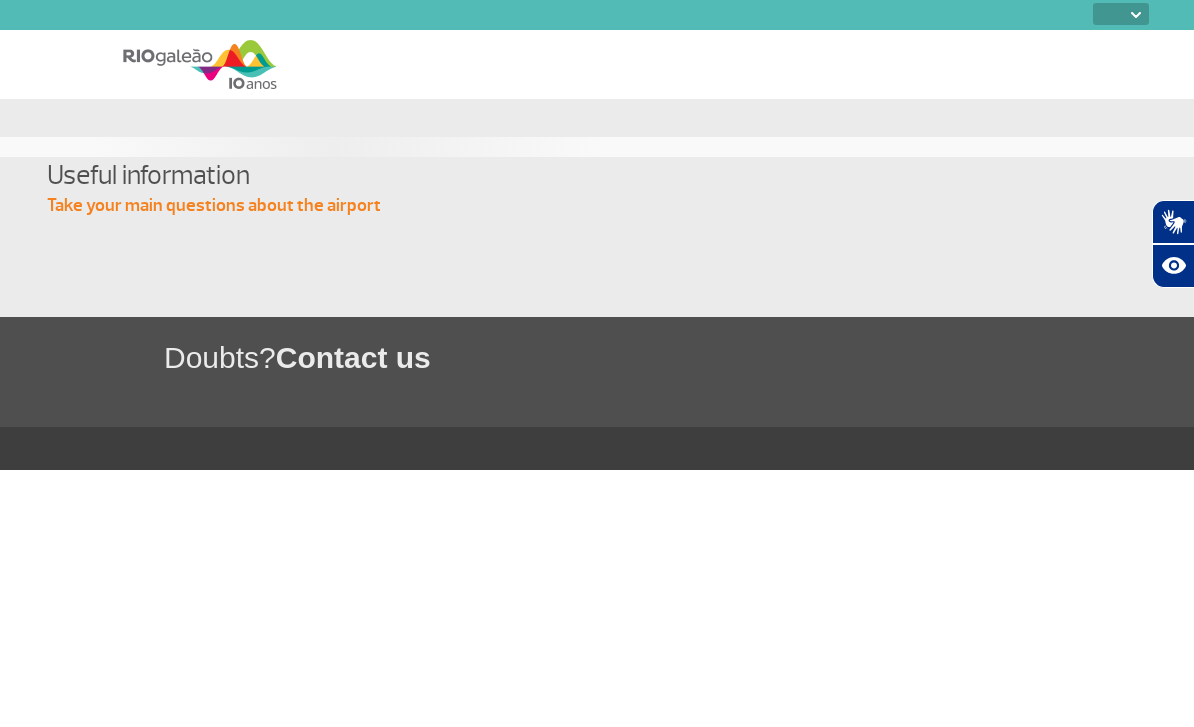 scroll, scrollTop: 0, scrollLeft: 0, axis: both 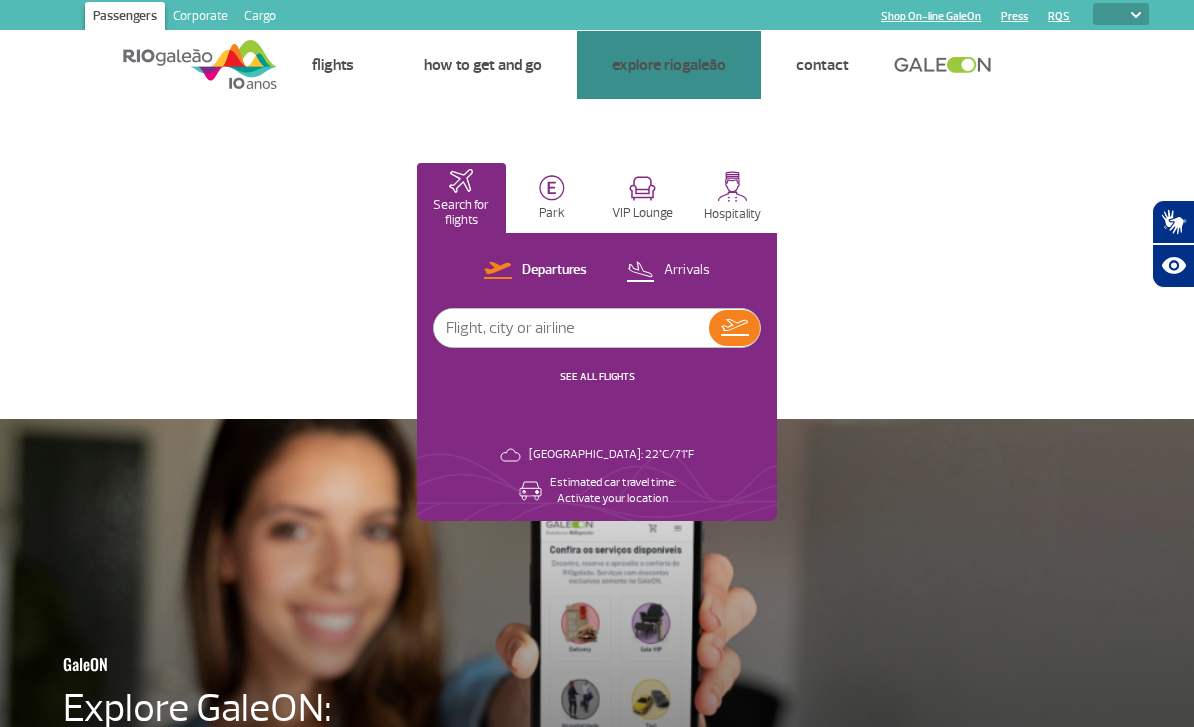 click on "PT   ENG   ESP" at bounding box center [1121, 14] 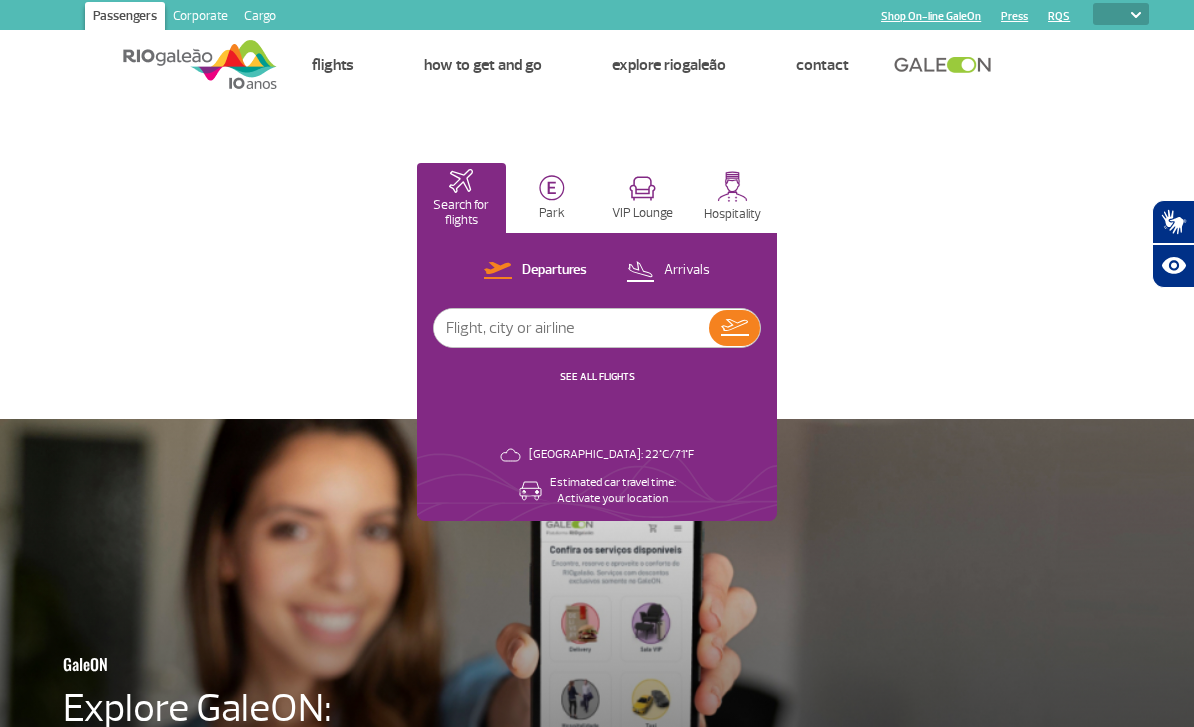 select on "pt-BR" 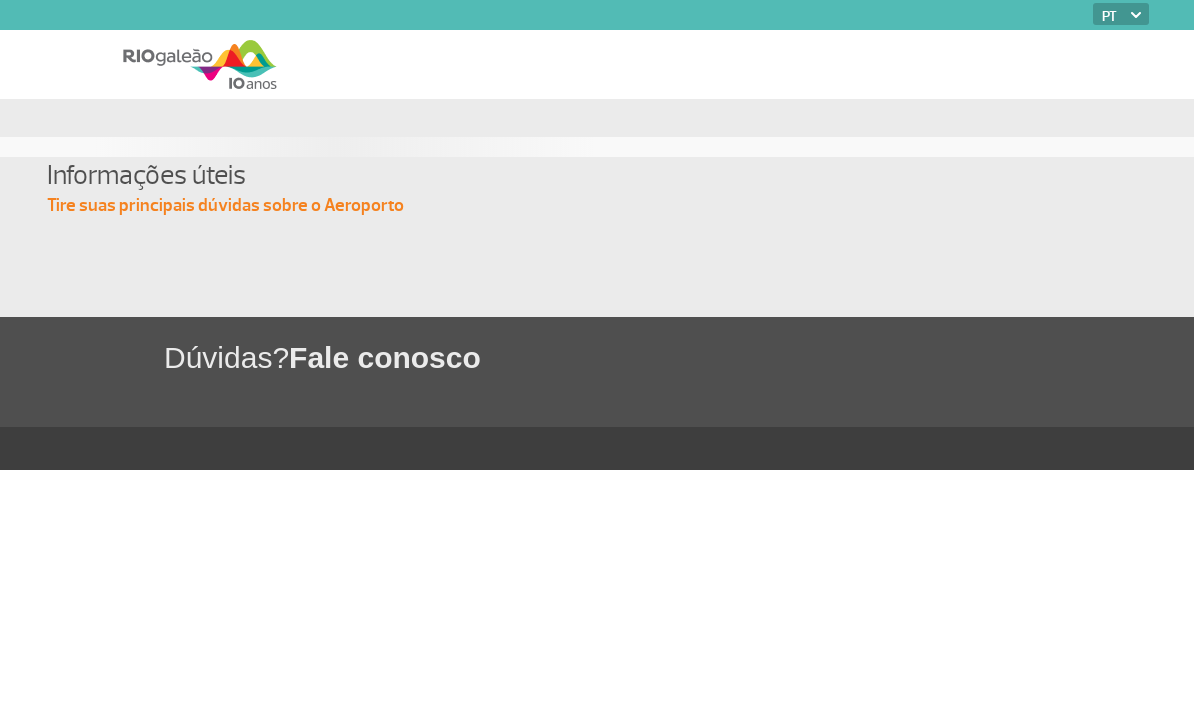scroll, scrollTop: 0, scrollLeft: 0, axis: both 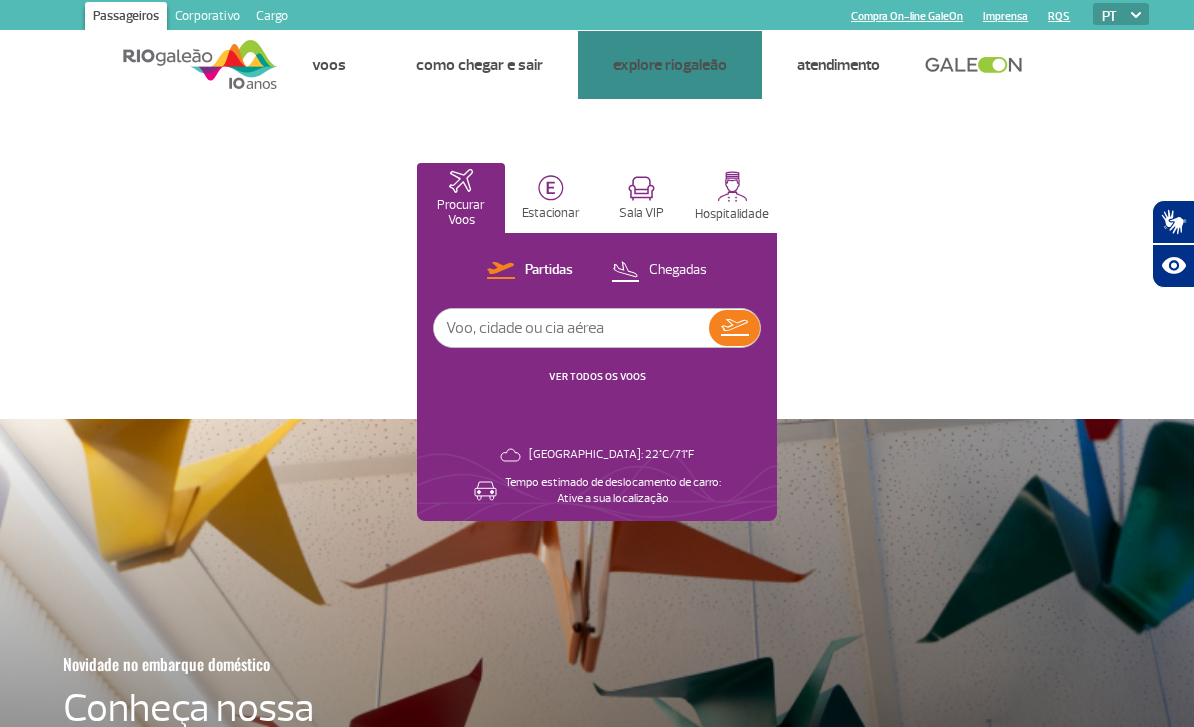 click on "Lojas" at bounding box center [0, 0] 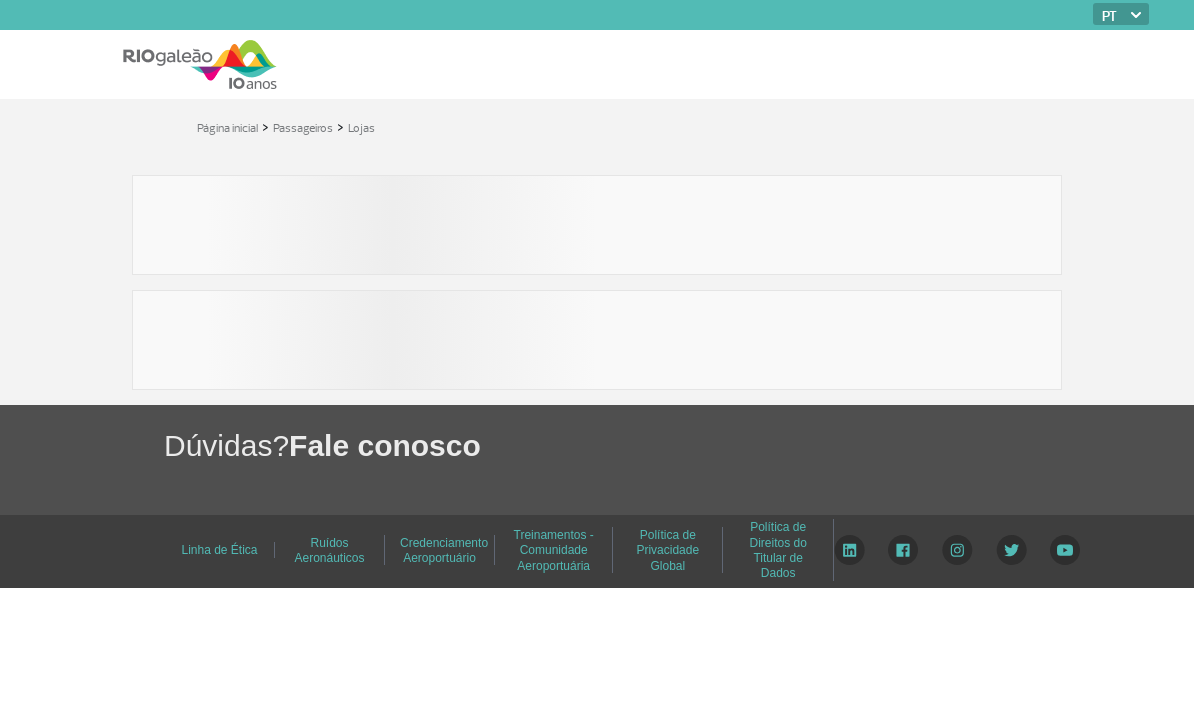 scroll, scrollTop: 0, scrollLeft: 0, axis: both 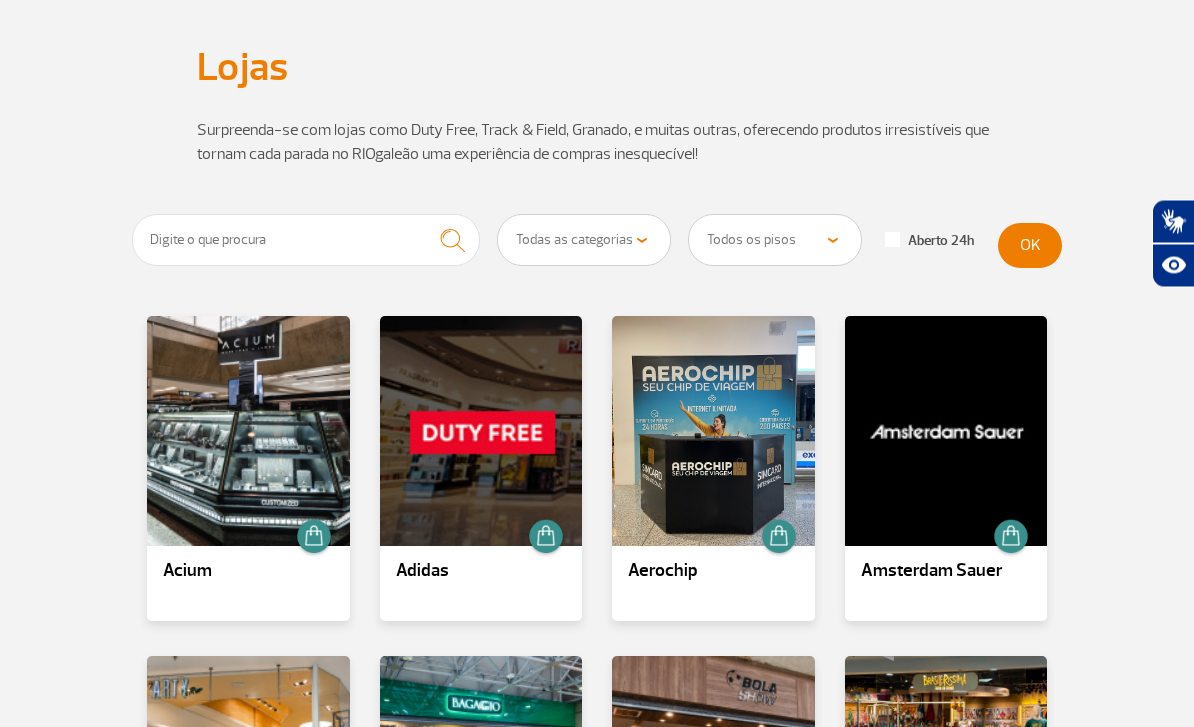 click on "Todas as categorias Cosmético e Beleza Eletrônicos Livros e Revistas Moda e Acessórios Duty Free" at bounding box center [584, 241] 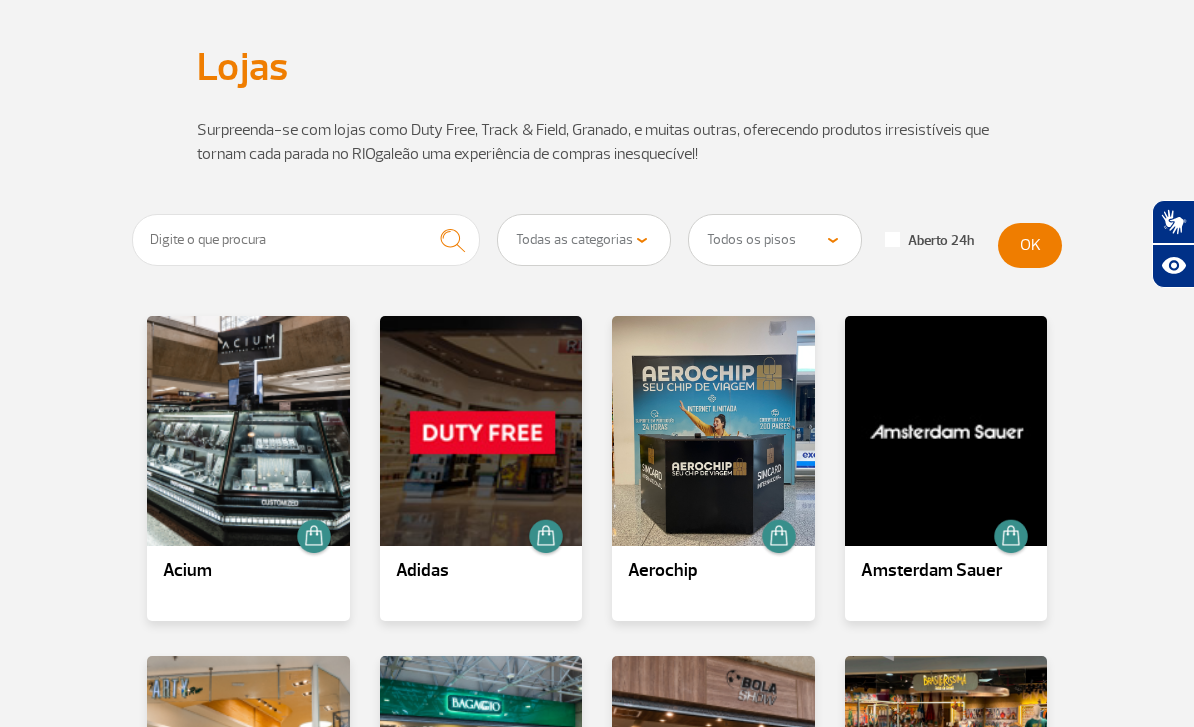 click on "Todos os pisos Área Pública (antes do Raio-X) Desembarque Área Pública Desembarque Internacional Embarque Área Pública (antes do Raio-X) Embarque Doméstico Embarque Internacional Pátio Desembarque Nacional (Doméstico)" at bounding box center (775, 240) 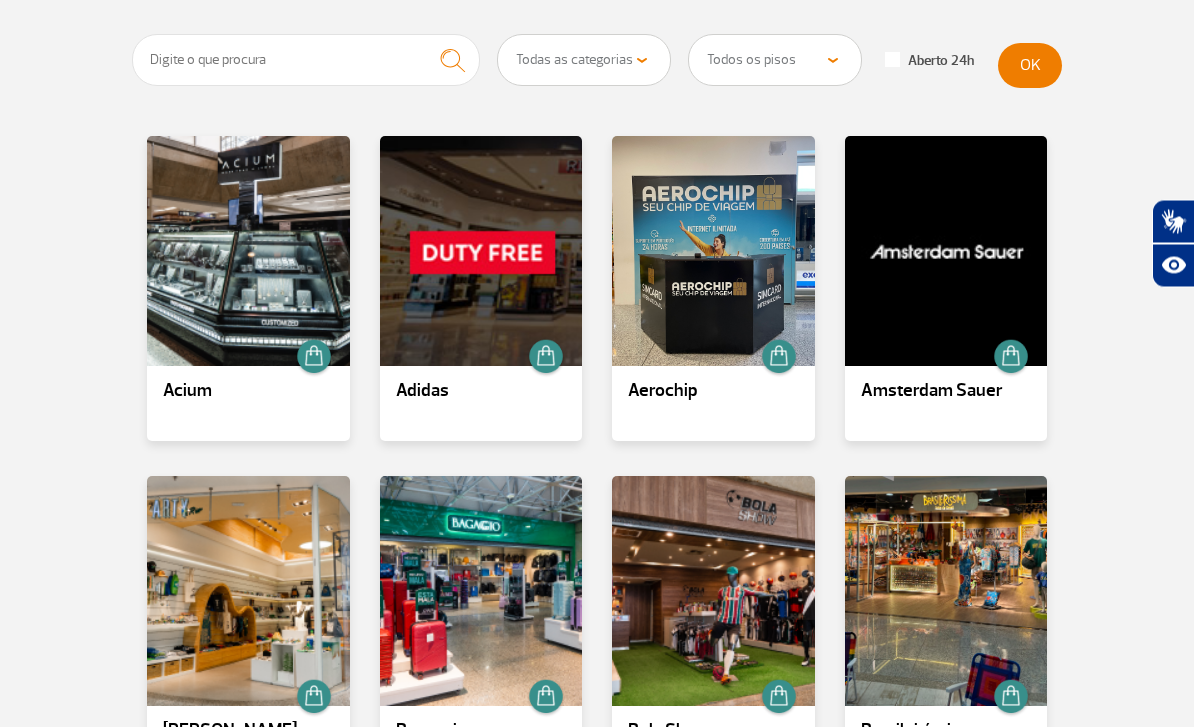 scroll, scrollTop: 315, scrollLeft: 0, axis: vertical 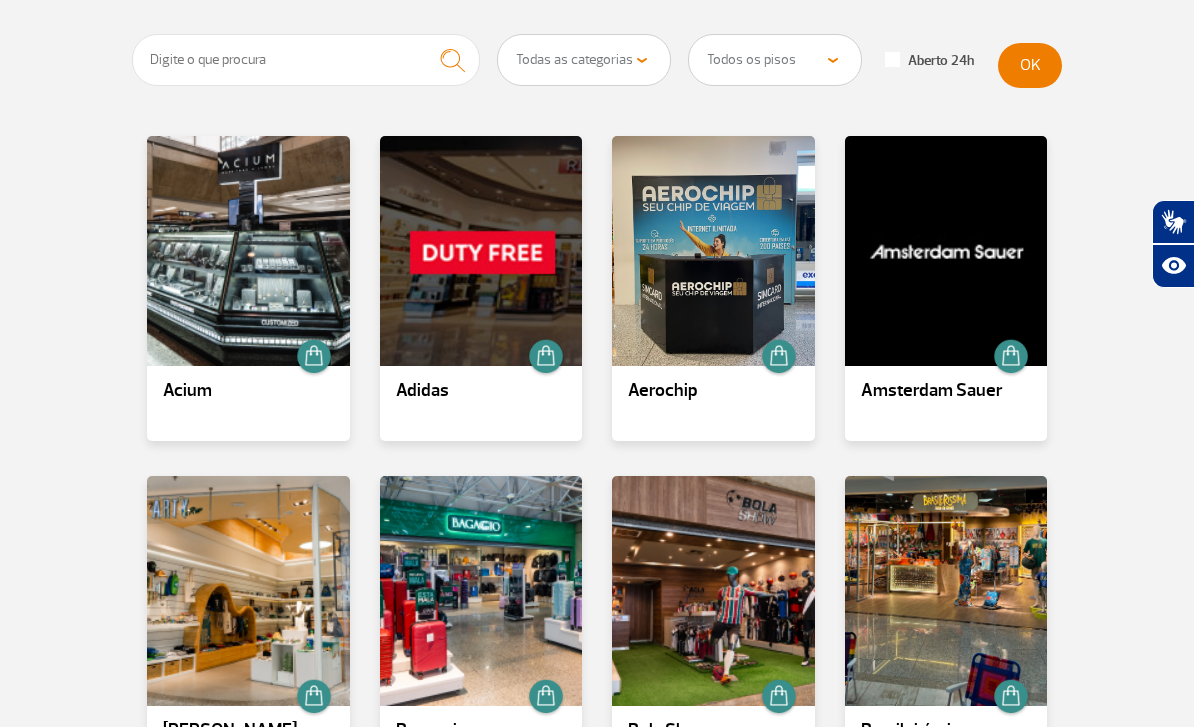 click on "Todos os pisos Área Pública (antes do Raio-X) Desembarque Área Pública Desembarque Internacional Embarque Área Pública (antes do Raio-X) Embarque Doméstico Embarque Internacional Pátio Desembarque Nacional (Doméstico)" at bounding box center (775, 60) 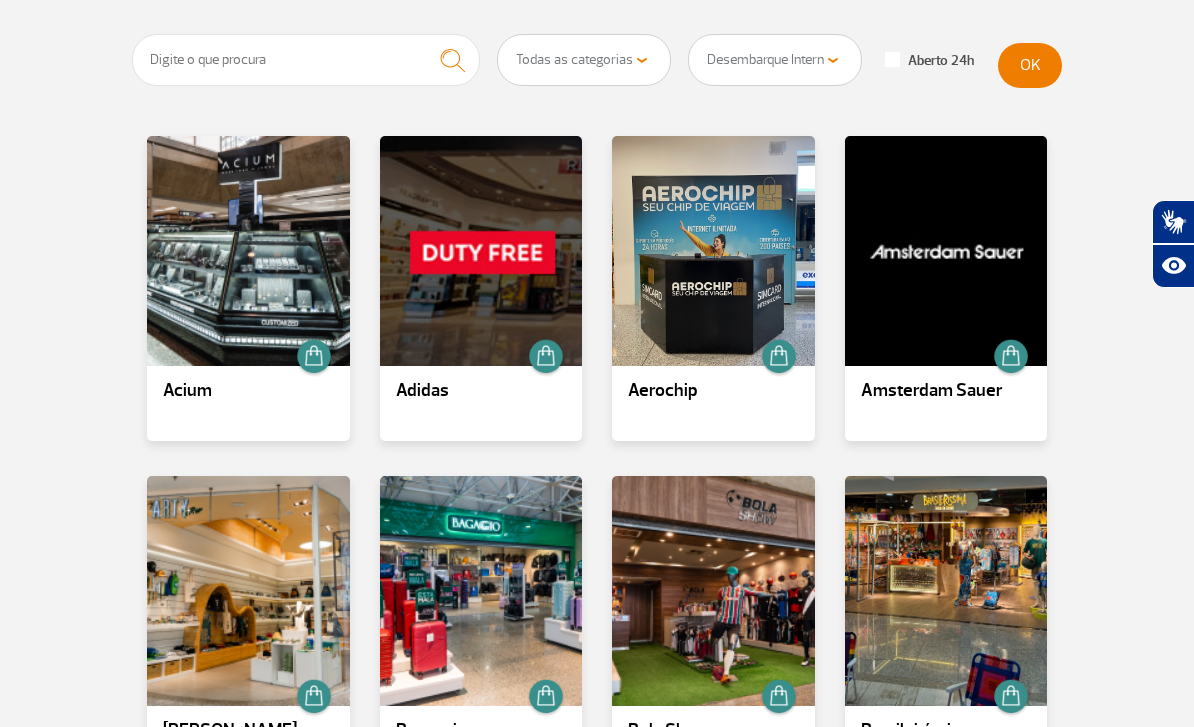 click on "OK" at bounding box center (1030, 65) 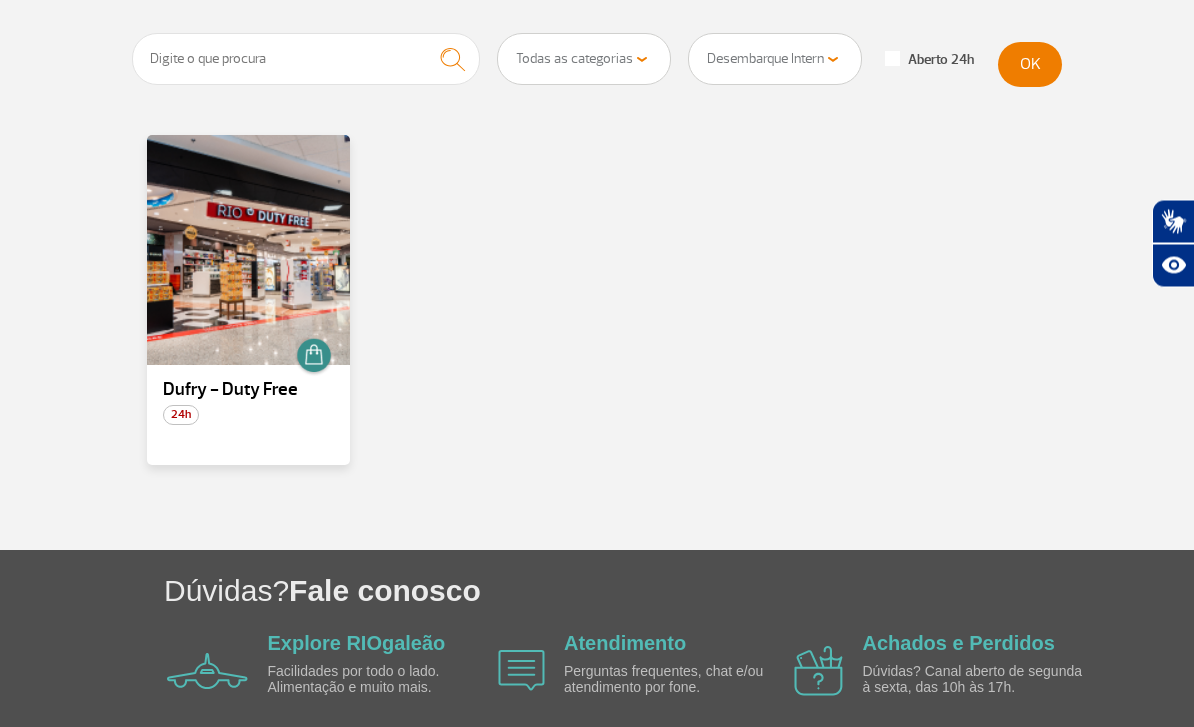 scroll, scrollTop: 317, scrollLeft: 0, axis: vertical 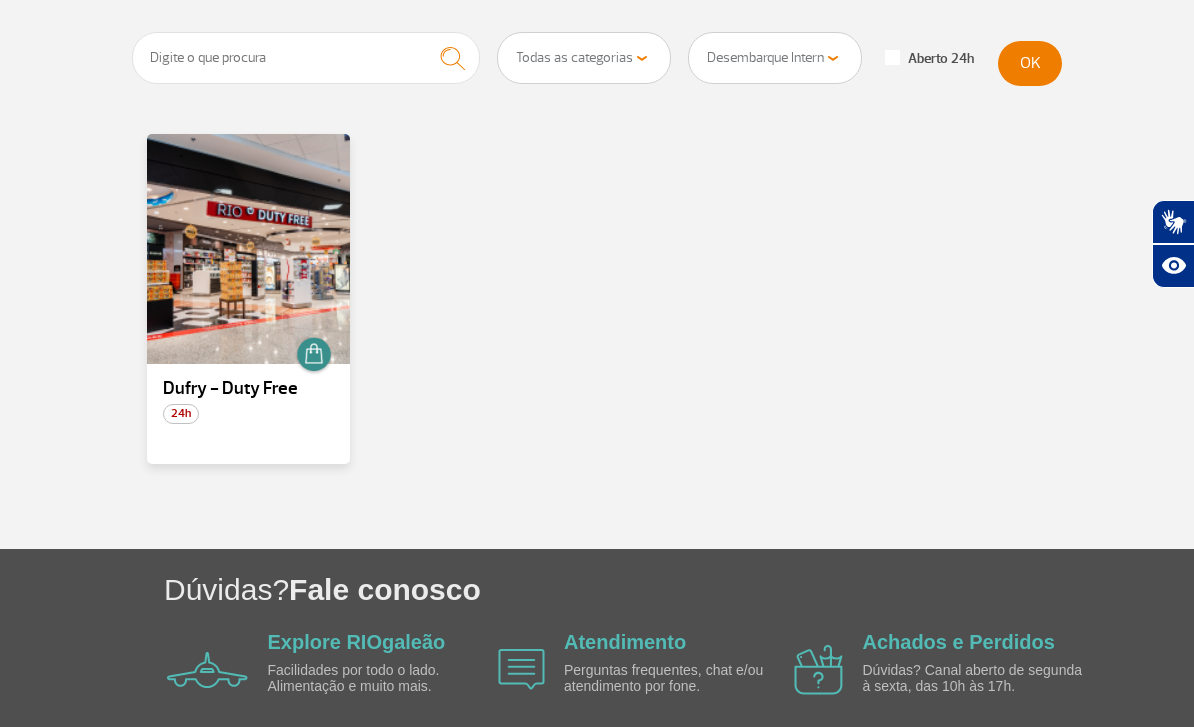 click at bounding box center (248, 249) 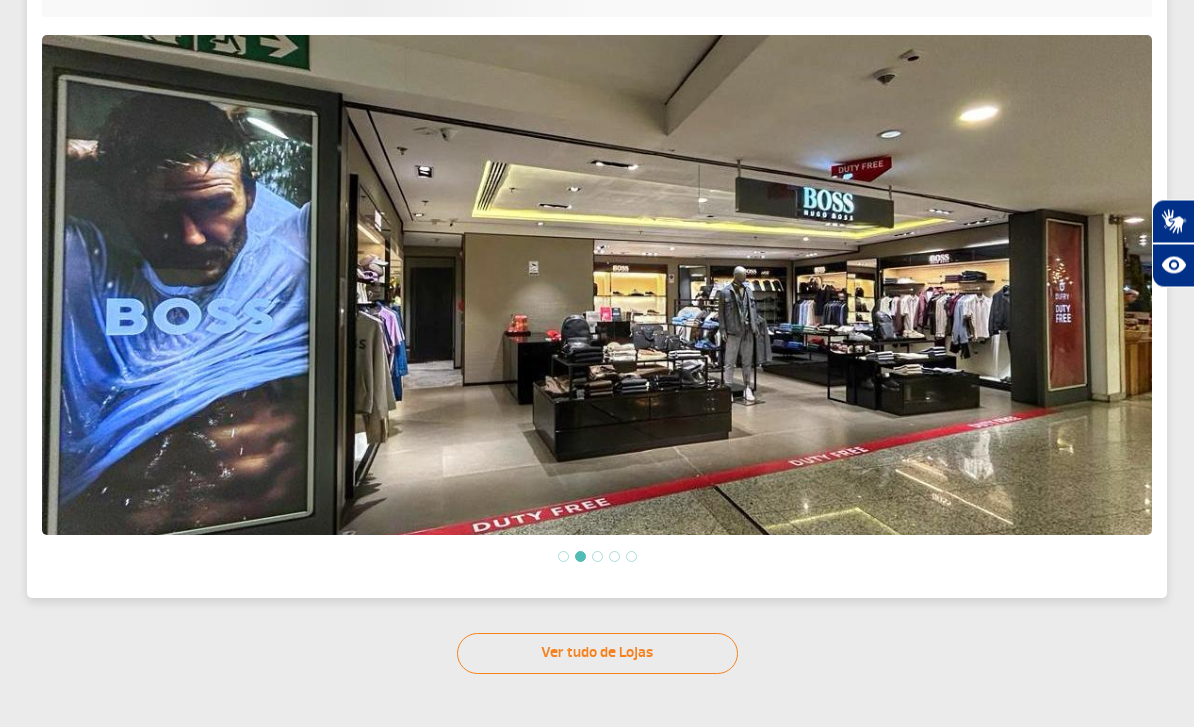 scroll, scrollTop: 465, scrollLeft: 0, axis: vertical 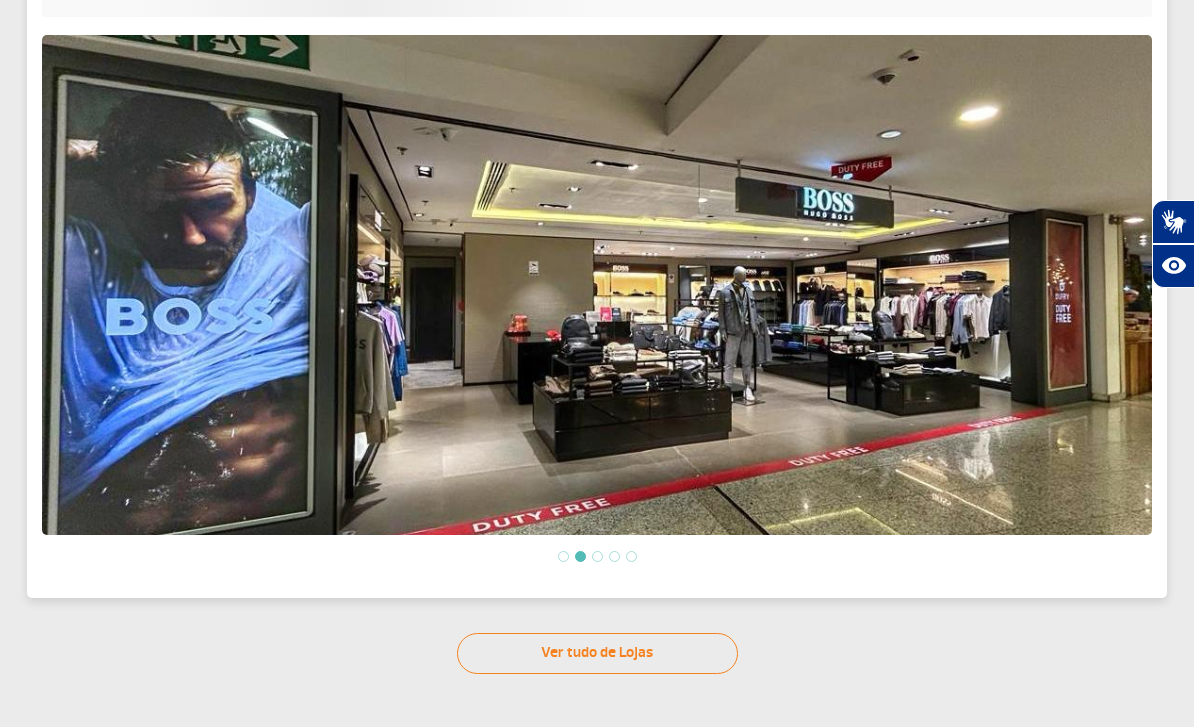 click 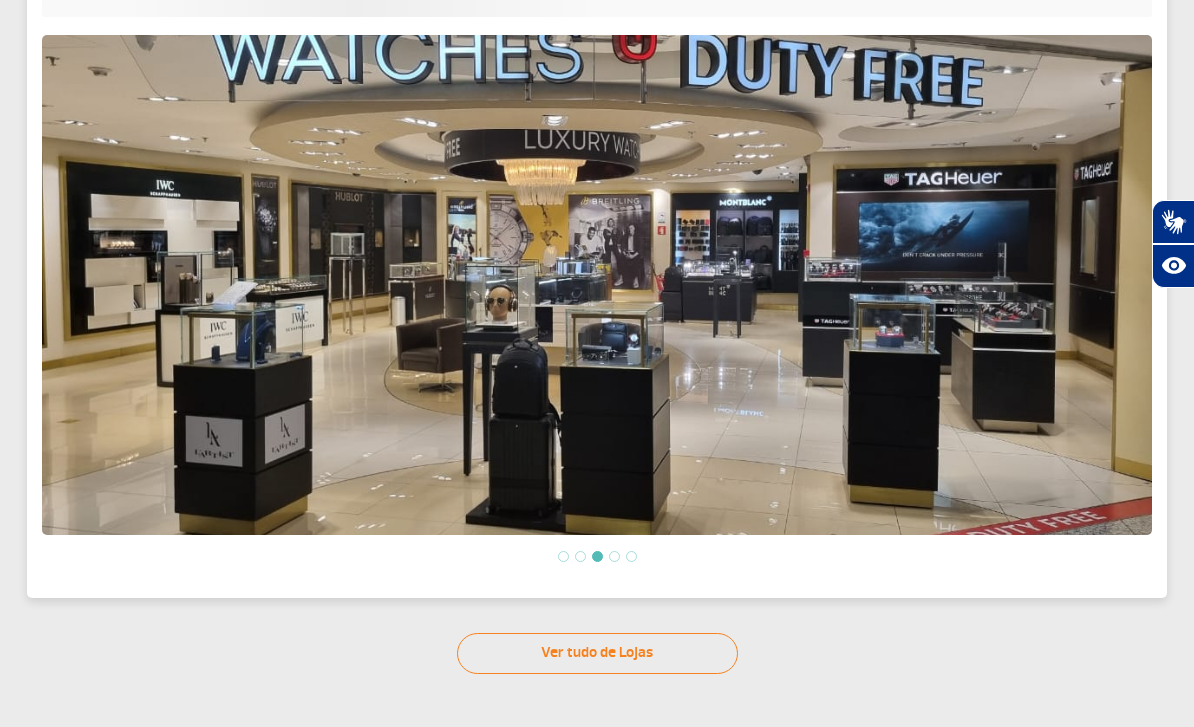 click 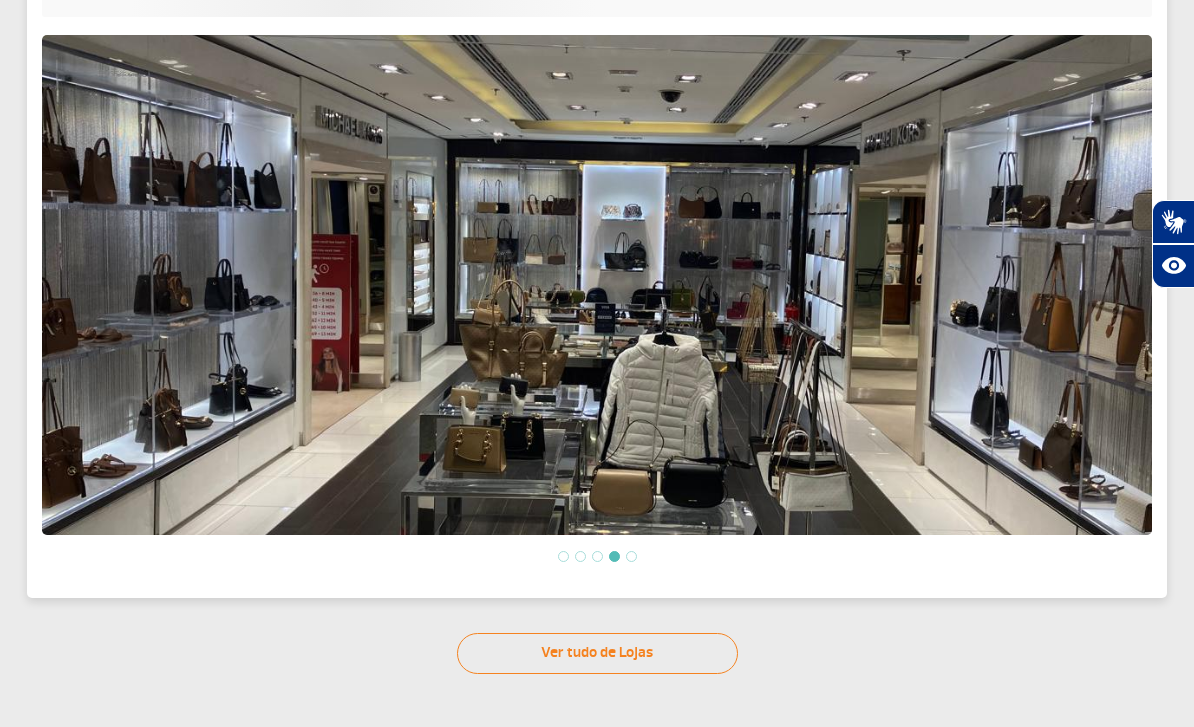 click 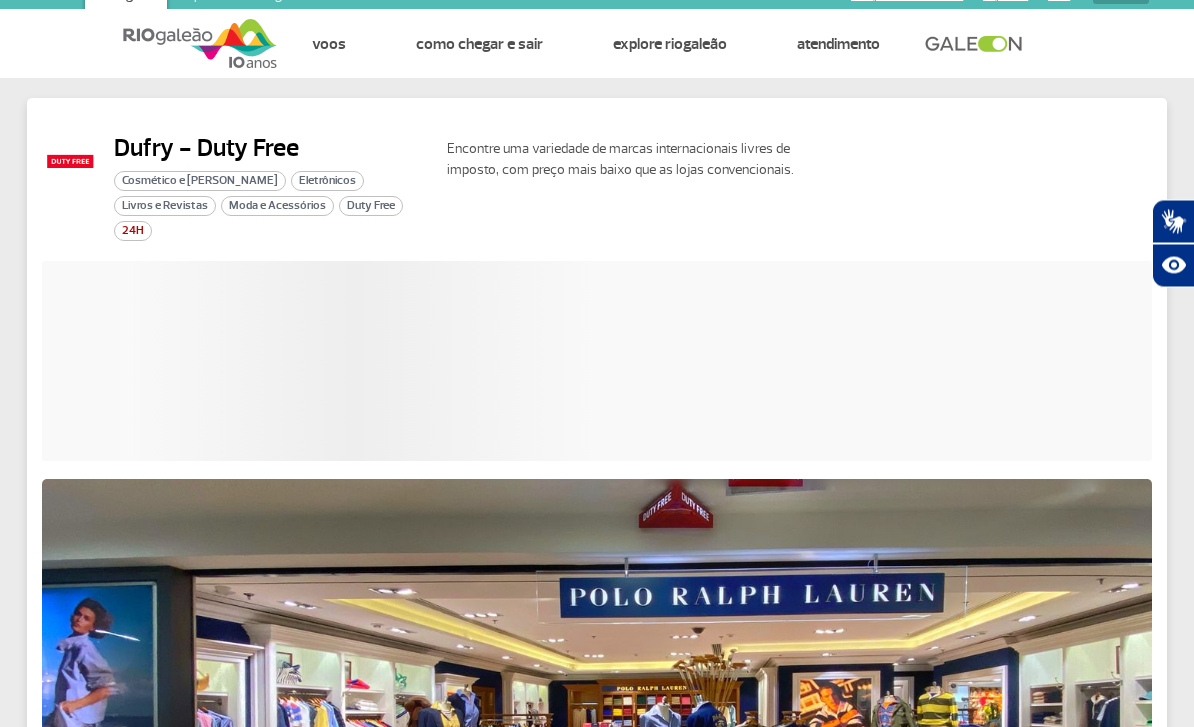 scroll, scrollTop: 0, scrollLeft: 0, axis: both 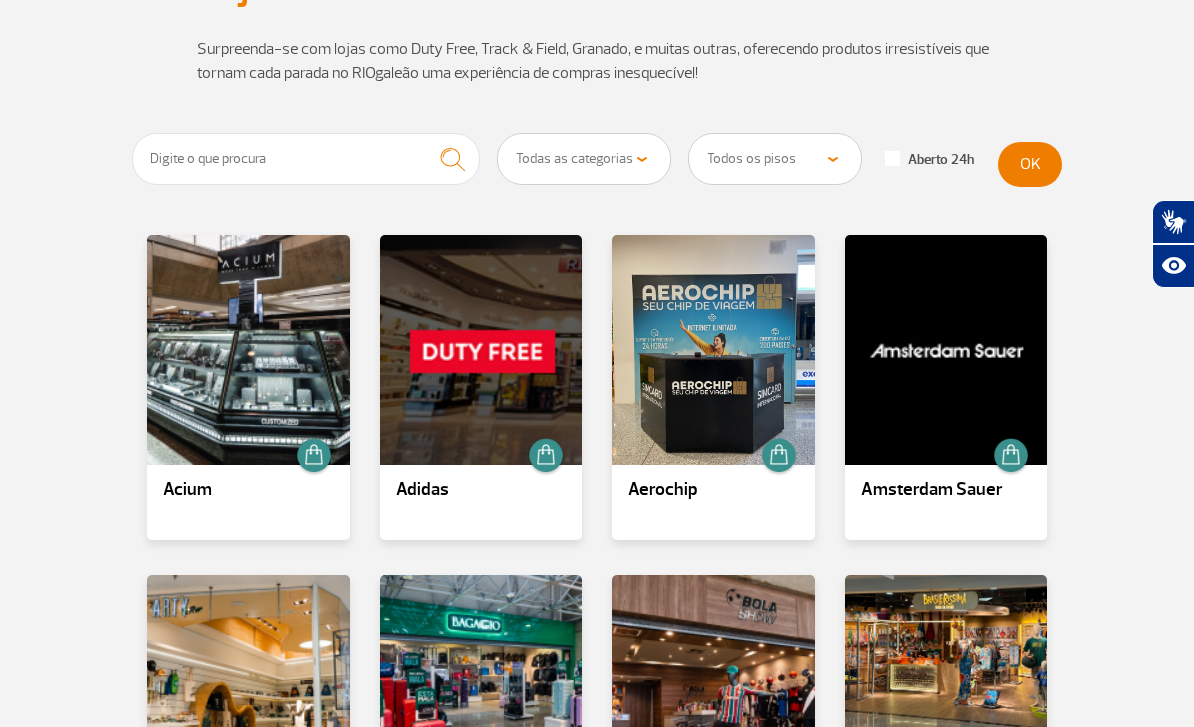 click on "Todos os pisos Área Pública (antes do Raio-X) Desembarque Área Pública Desembarque Internacional Embarque Área Pública (antes do Raio-X) Embarque Doméstico Embarque Internacional Pátio Desembarque Nacional (Doméstico)" at bounding box center (775, 159) 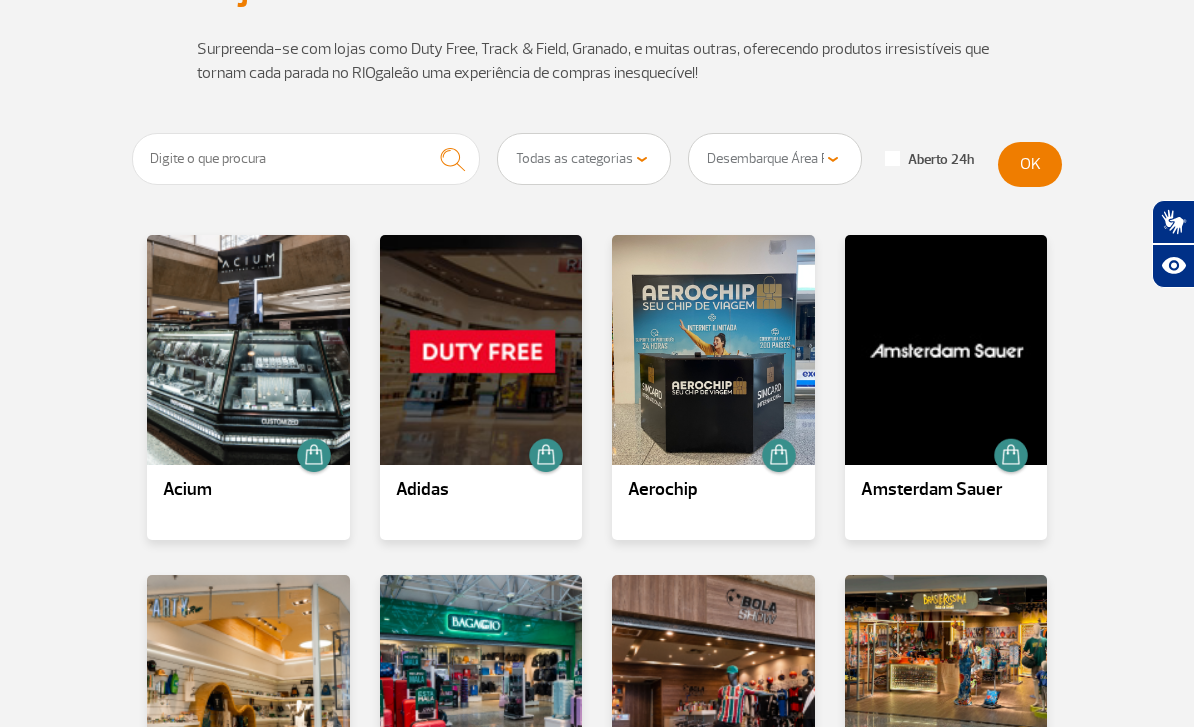 click on "Todos os pisos Área Pública (antes do Raio-X) Desembarque Área Pública Desembarque Internacional Embarque Área Pública (antes do Raio-X) Embarque Doméstico Embarque Internacional Pátio Desembarque Nacional (Doméstico)" at bounding box center (775, 159) 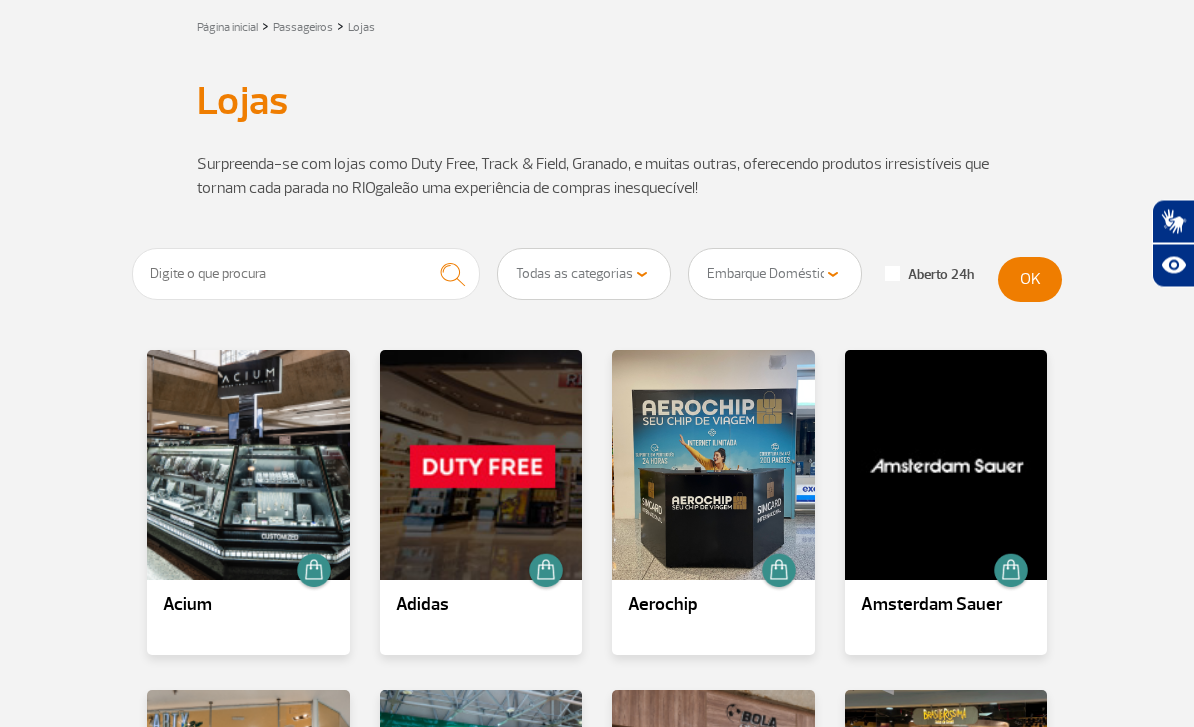 scroll, scrollTop: 99, scrollLeft: 0, axis: vertical 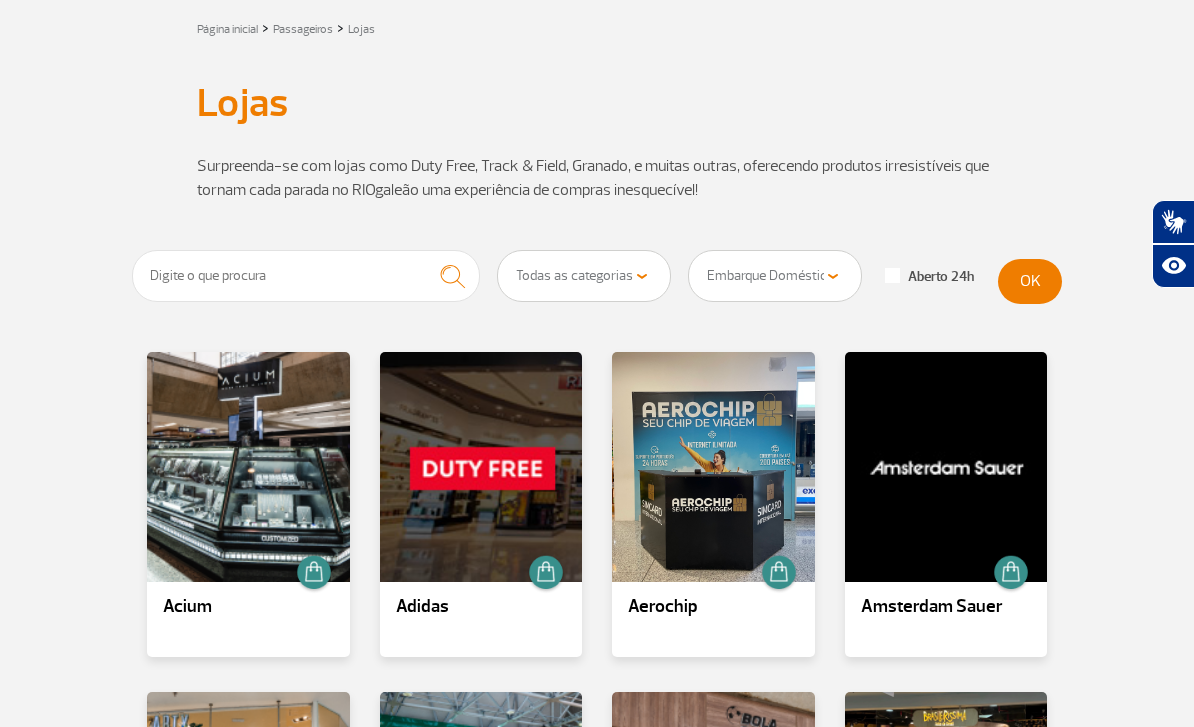 click on "OK" at bounding box center [1030, 281] 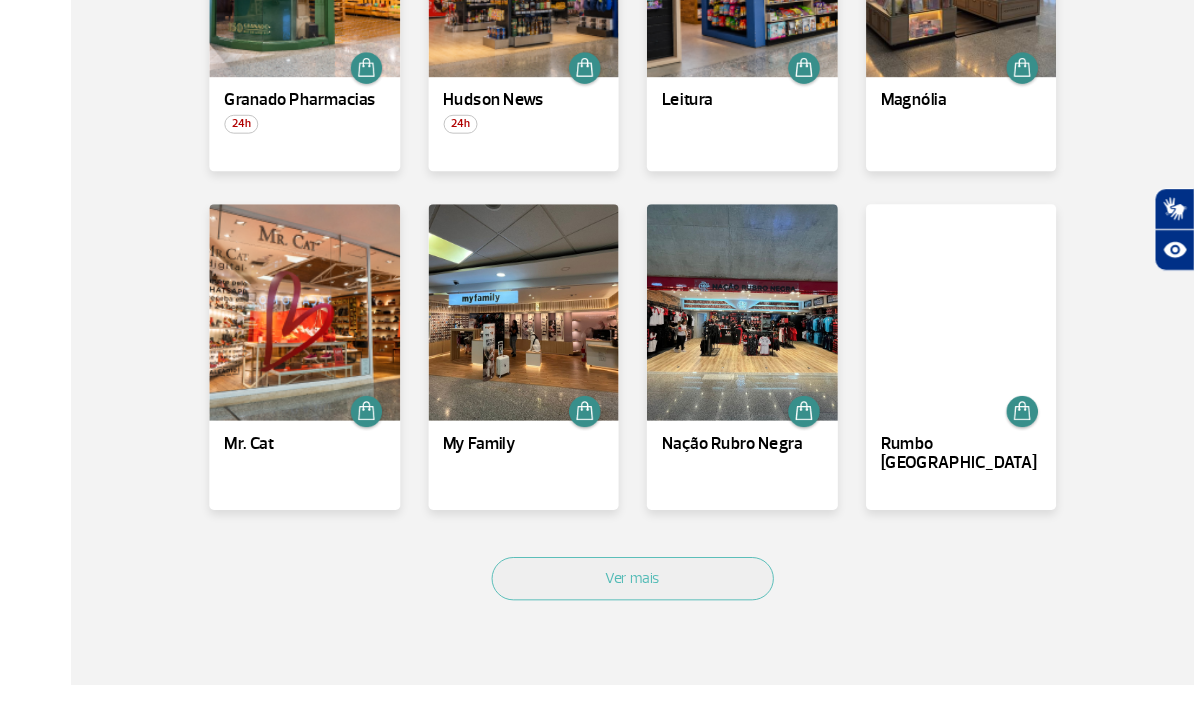 scroll, scrollTop: 1020, scrollLeft: 0, axis: vertical 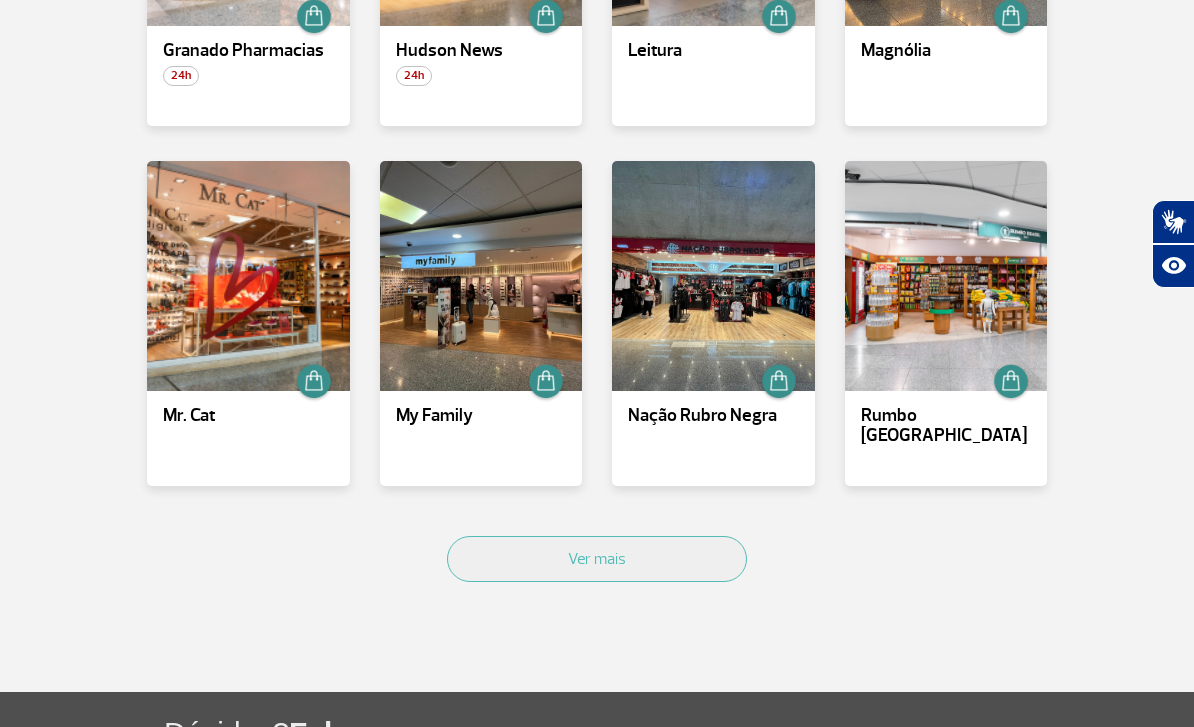 click on "Ver mais" at bounding box center [597, 559] 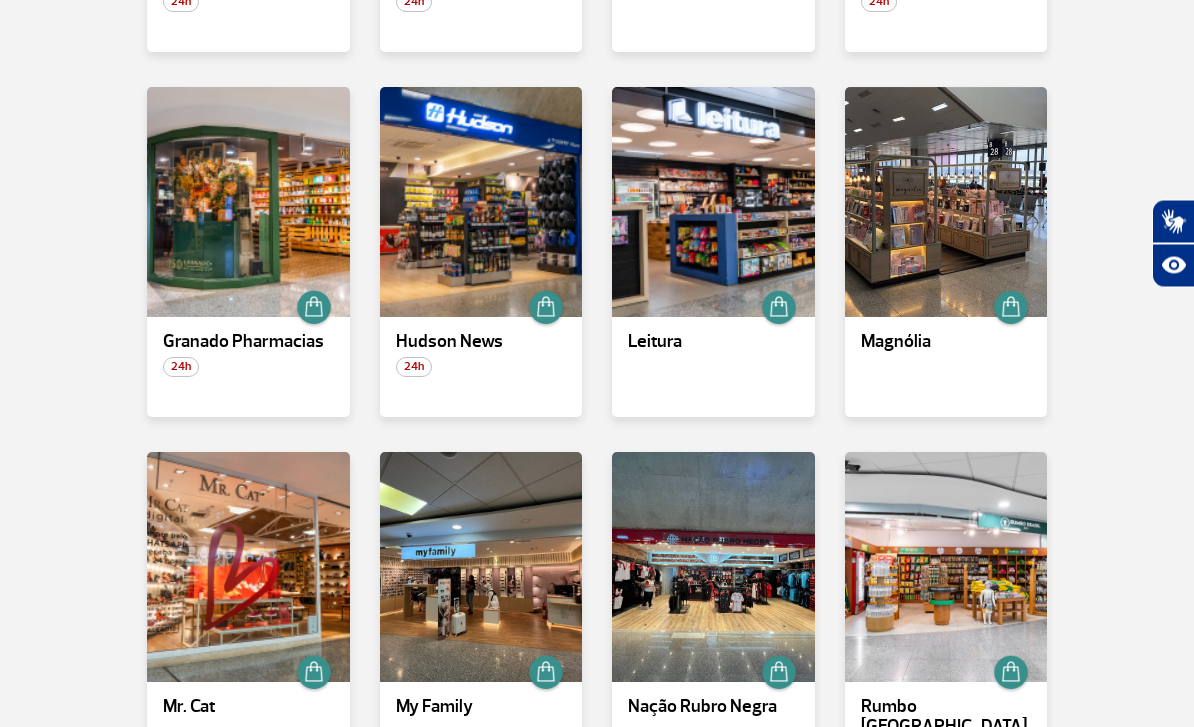 scroll, scrollTop: 729, scrollLeft: 0, axis: vertical 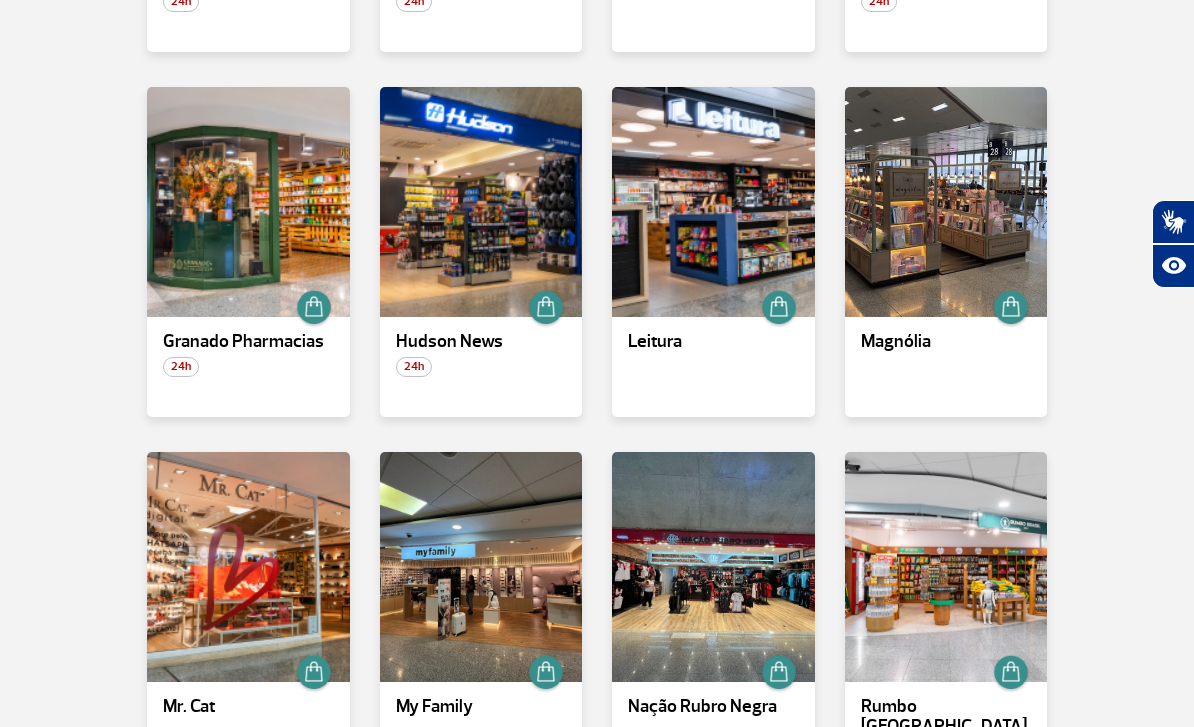 click at bounding box center (713, 202) 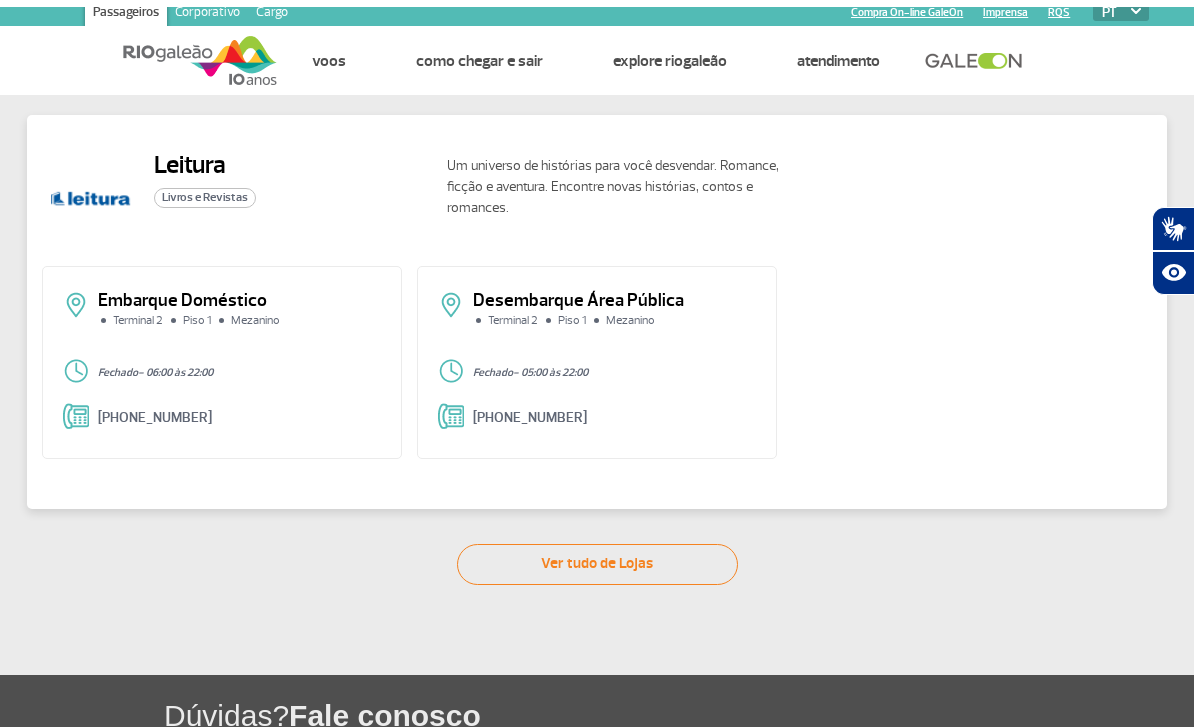 scroll, scrollTop: 0, scrollLeft: 0, axis: both 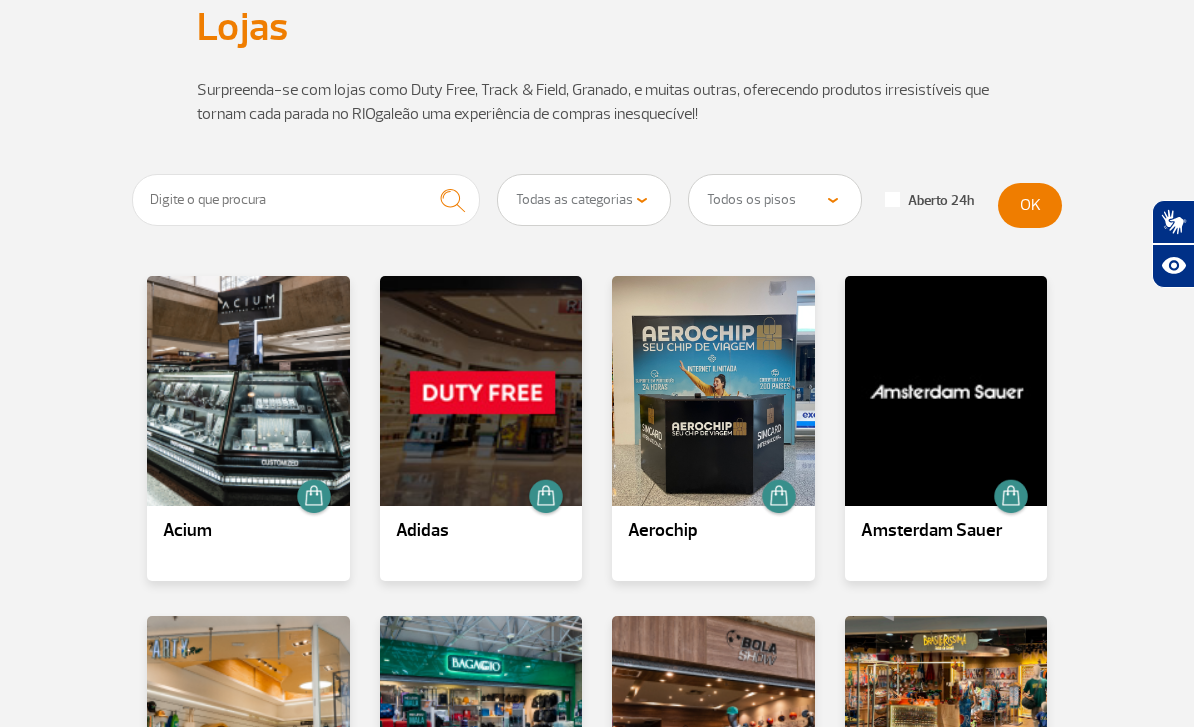 click on "Todos os pisos Área Pública (antes do Raio-X) Desembarque Área Pública Desembarque Internacional Embarque Área Pública (antes do Raio-X) Embarque Doméstico Embarque Internacional Pátio Desembarque Nacional (Doméstico)" at bounding box center [775, 200] 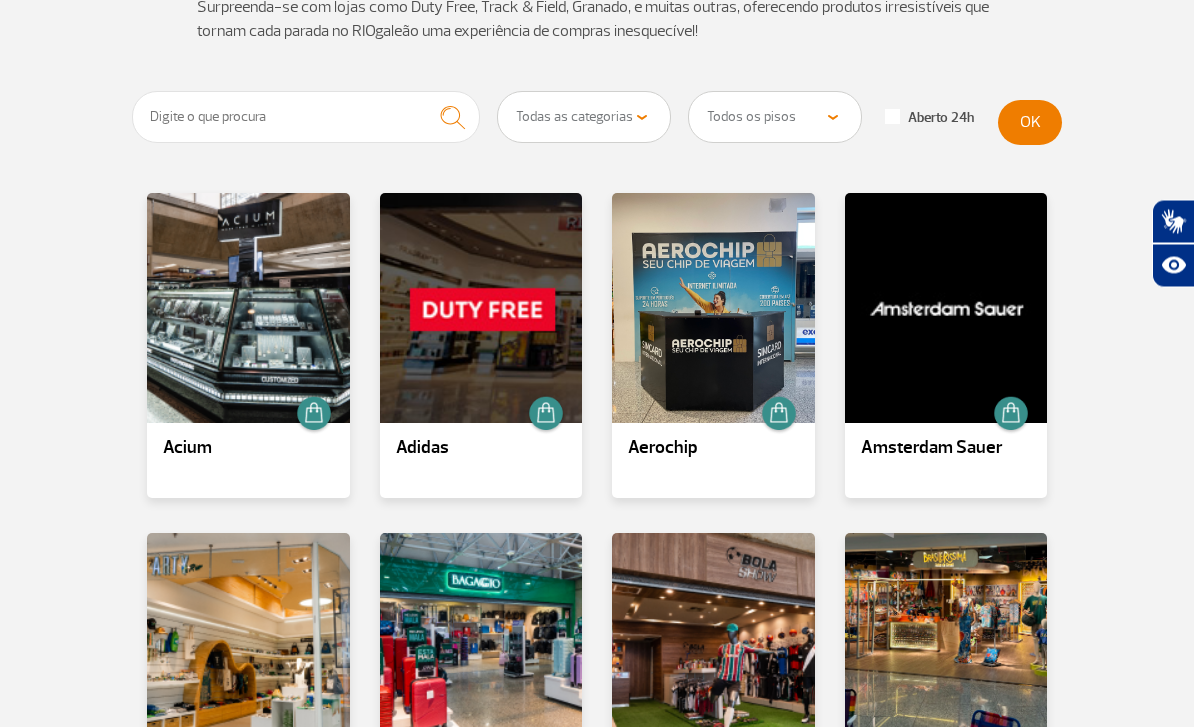 scroll, scrollTop: 258, scrollLeft: 0, axis: vertical 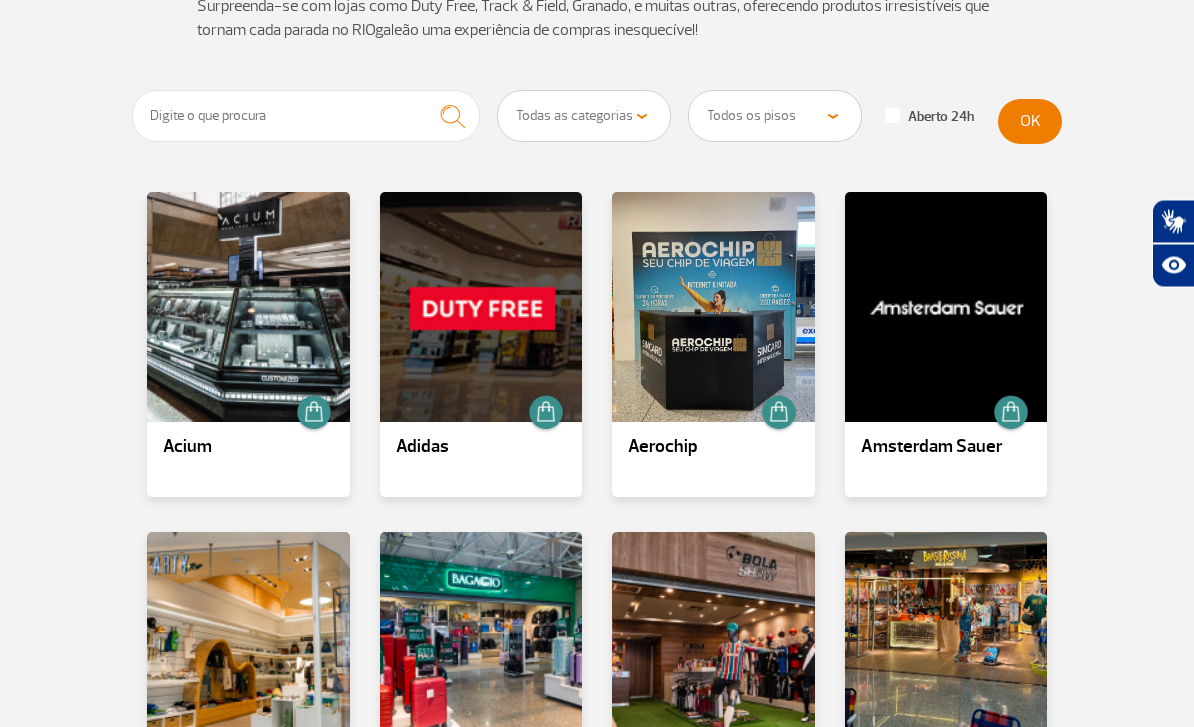 click on "Todos os pisos Área Pública (antes do Raio-X) Desembarque Área Pública Desembarque Internacional Embarque Área Pública (antes do Raio-X) Embarque Doméstico Embarque Internacional Pátio Desembarque Nacional (Doméstico)" at bounding box center (775, 117) 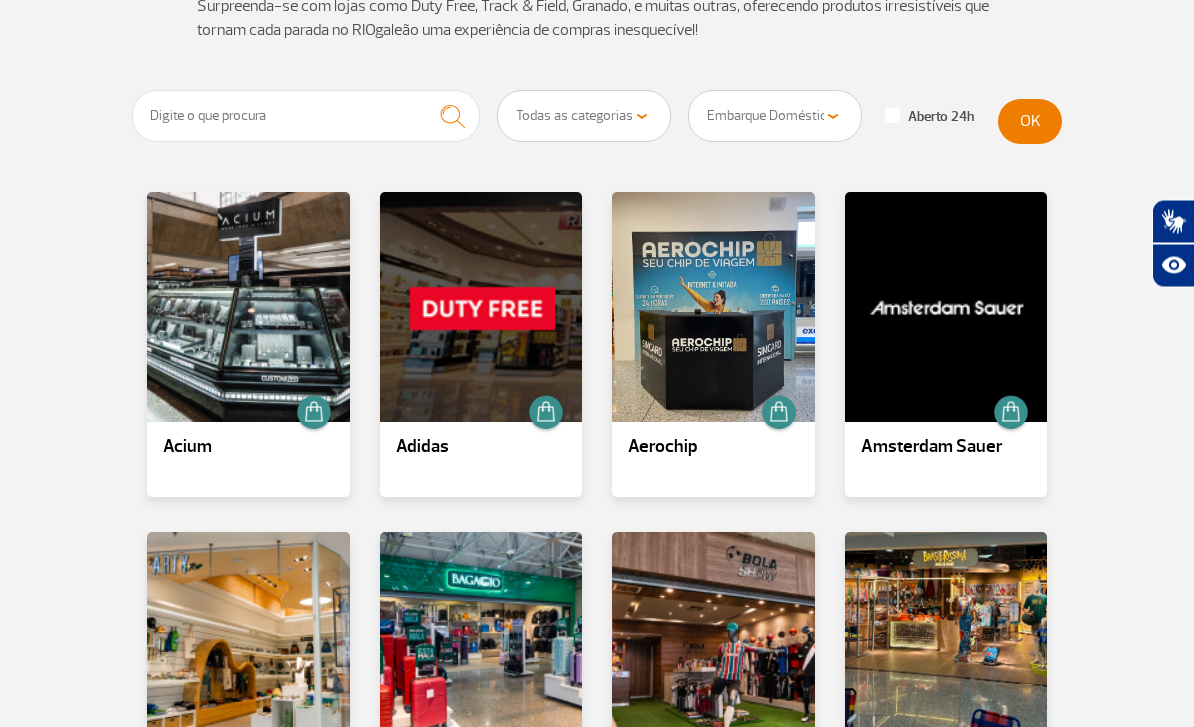 scroll, scrollTop: 259, scrollLeft: 0, axis: vertical 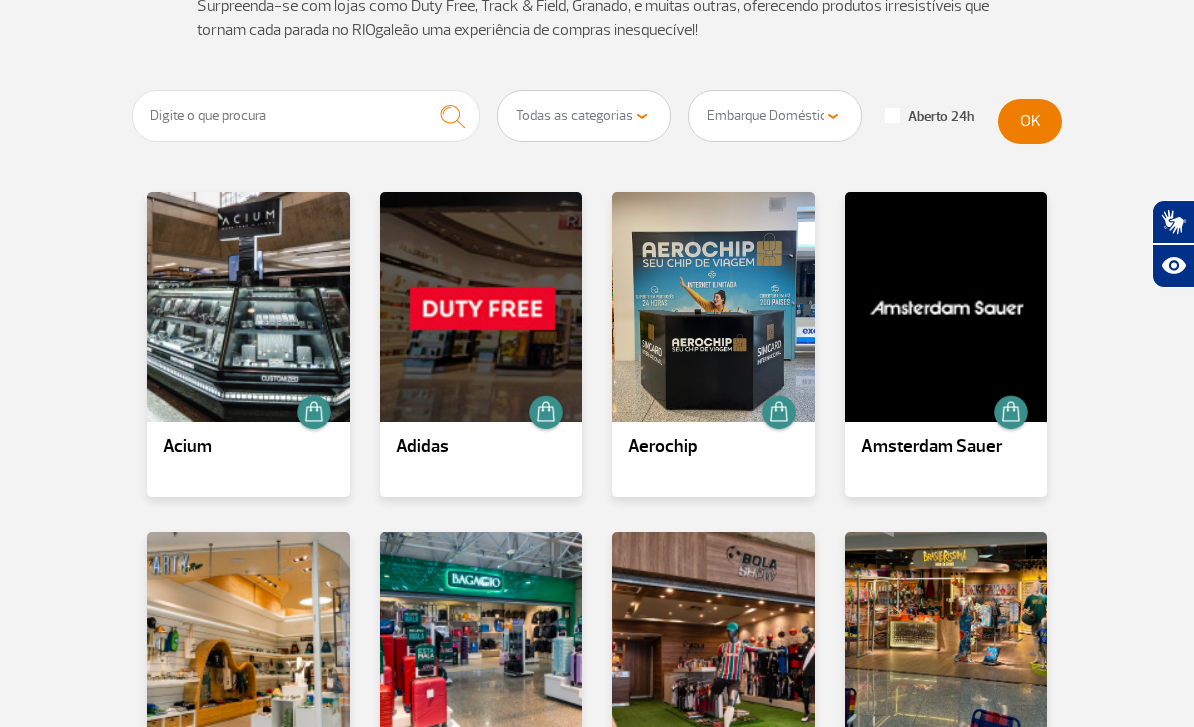 click on "Todos os pisos Área Pública (antes do Raio-X) Desembarque Área Pública Desembarque Internacional Embarque Área Pública (antes do Raio-X) Embarque Doméstico Embarque Internacional Pátio Desembarque Nacional (Doméstico)" at bounding box center (775, 116) 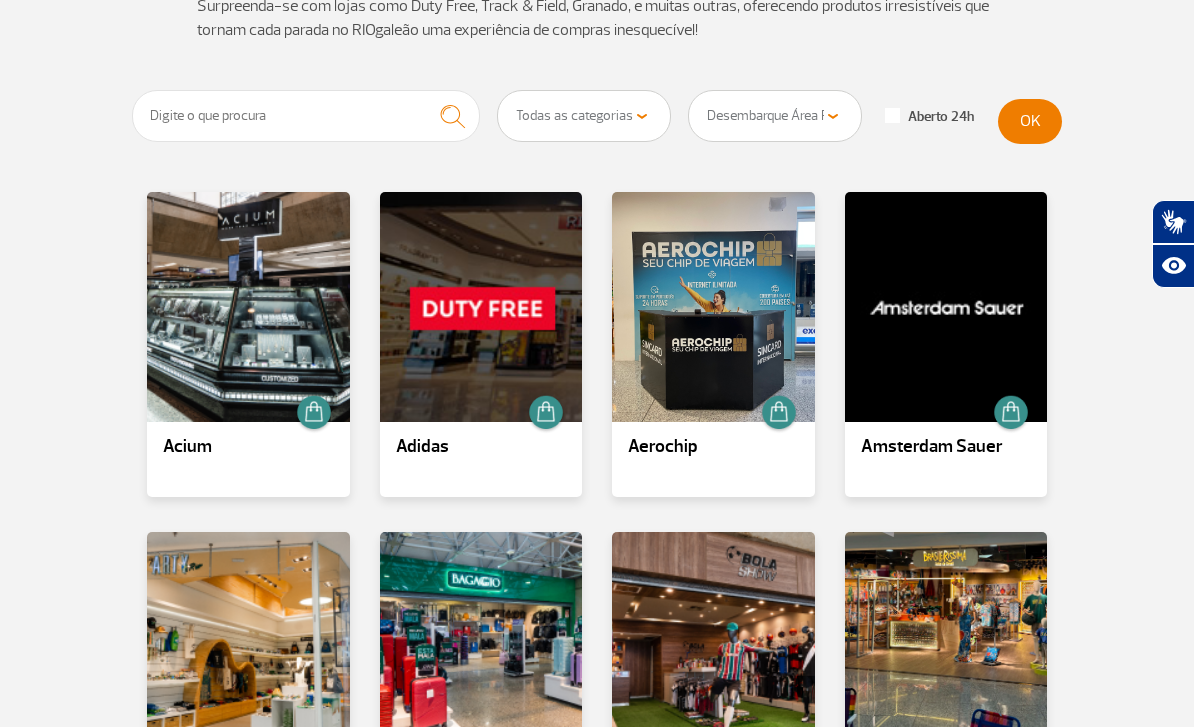 click on "OK" at bounding box center [1030, 121] 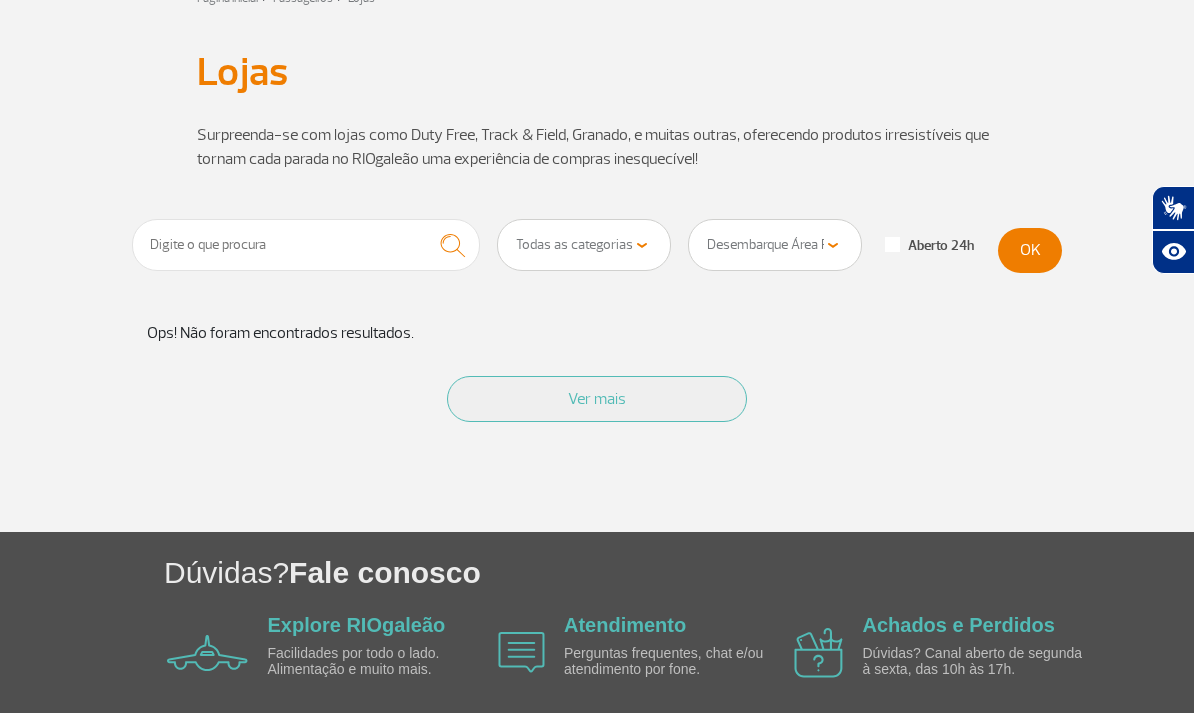 scroll, scrollTop: 124, scrollLeft: 0, axis: vertical 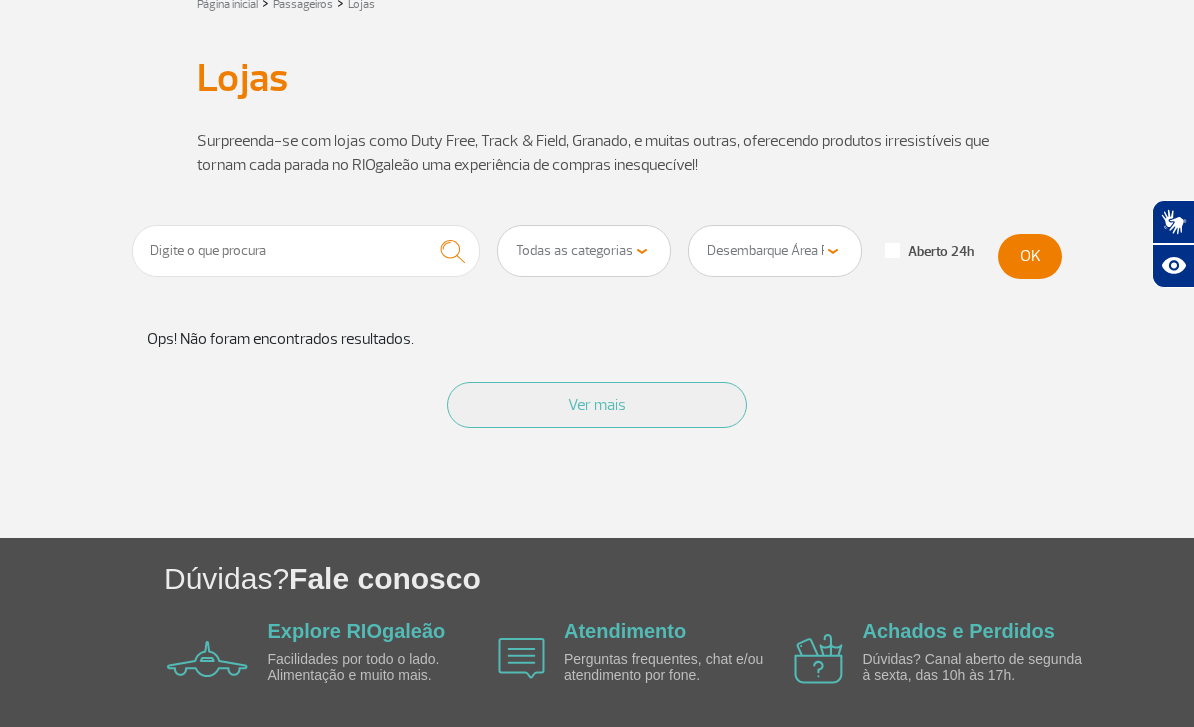 click on "Todos os pisos Área Pública (antes do Raio-X) Desembarque Área Pública Desembarque Internacional Embarque Área Pública (antes do Raio-X) Embarque Doméstico Embarque Internacional Pátio Desembarque Nacional (Doméstico)" at bounding box center (775, 251) 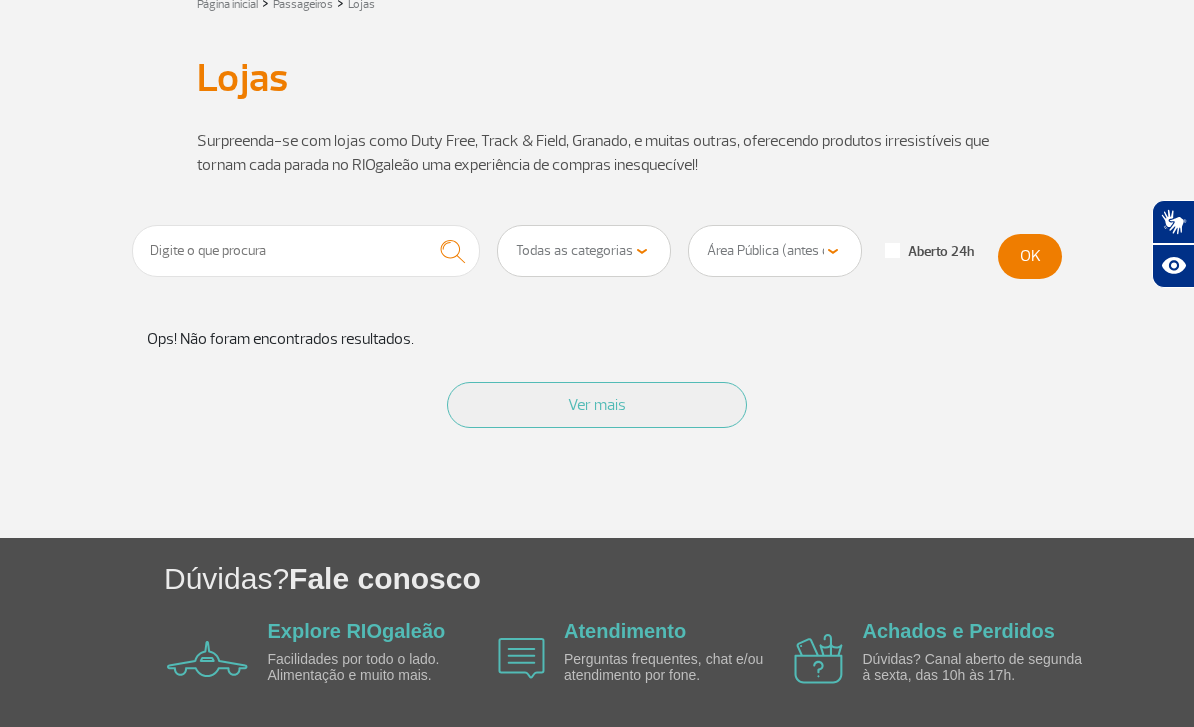 click on "OK" at bounding box center [1030, 256] 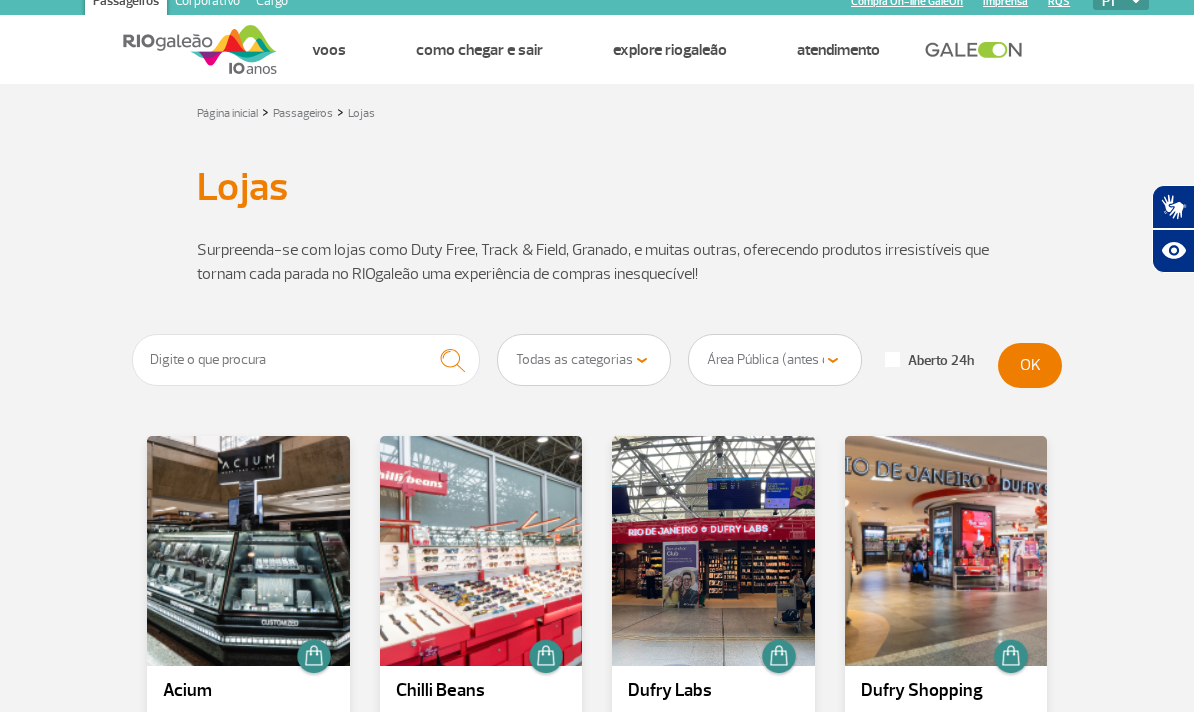 scroll, scrollTop: 18, scrollLeft: 0, axis: vertical 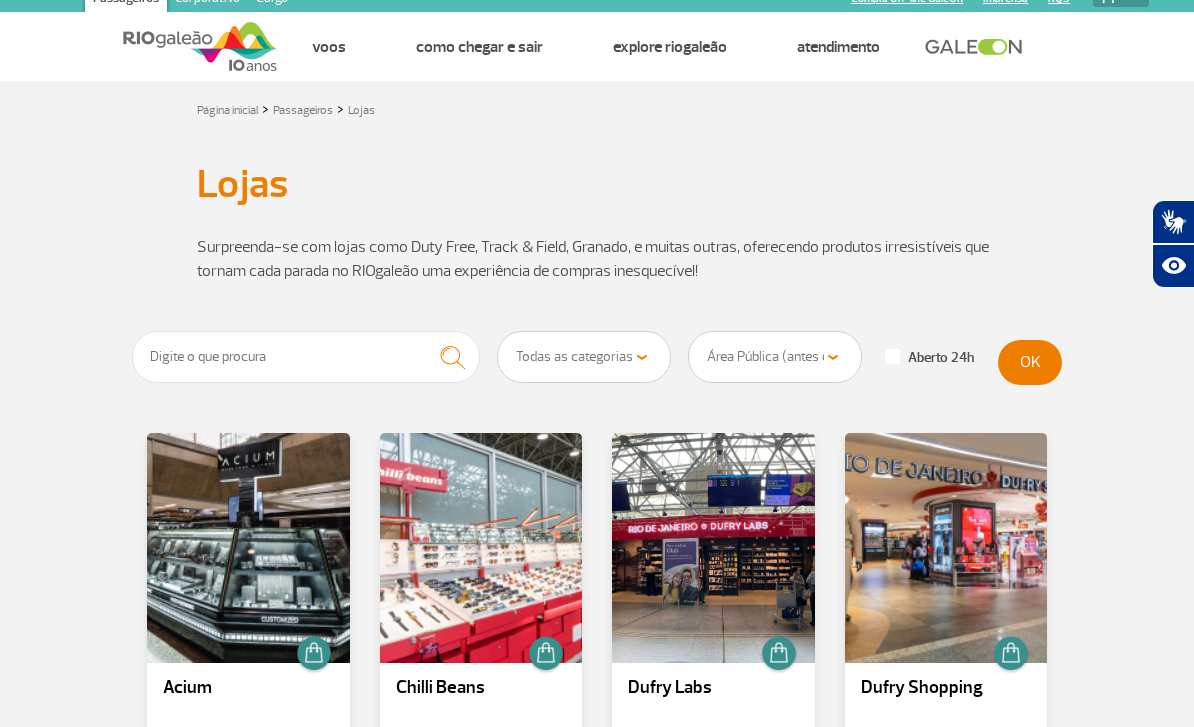 click on "Passageiros" at bounding box center (303, 110) 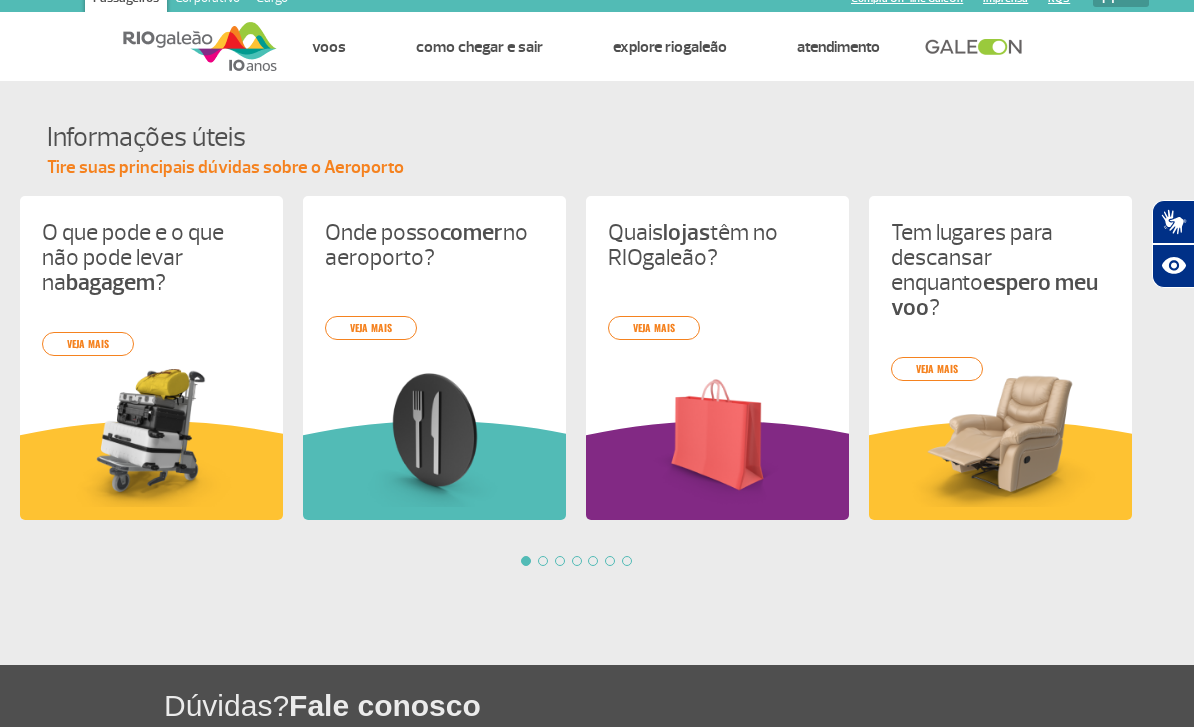 scroll, scrollTop: 0, scrollLeft: 0, axis: both 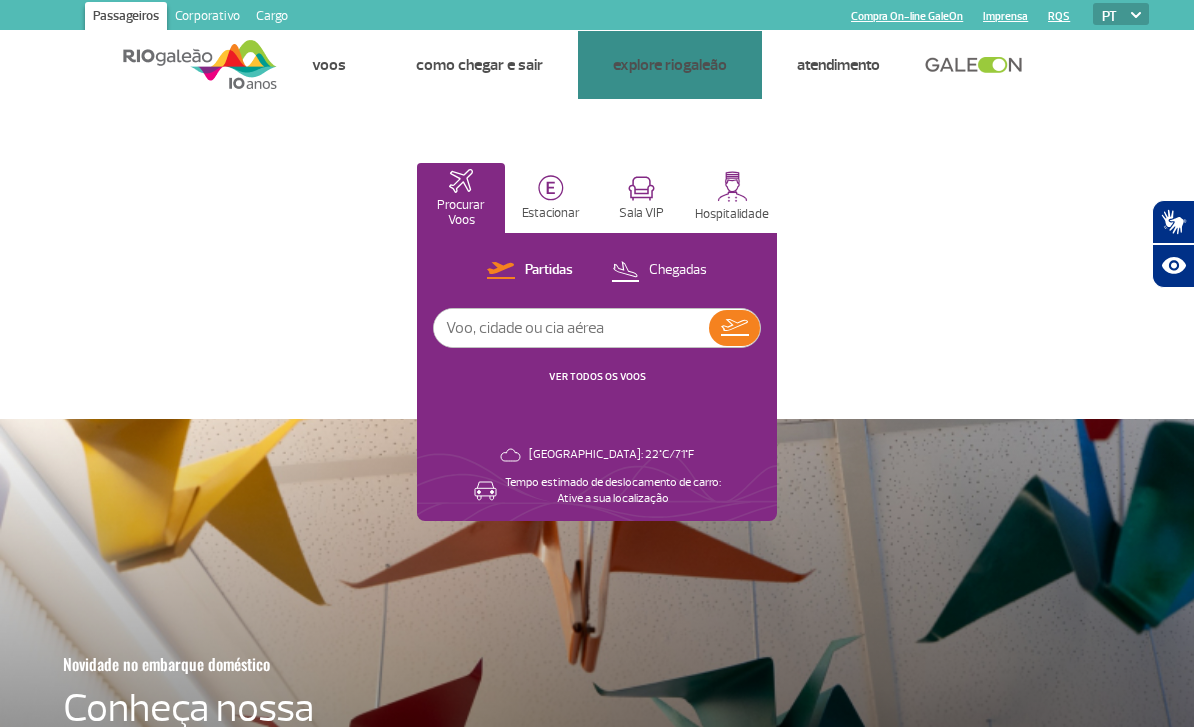 click on "Serviços e Conveniência" at bounding box center (0, 0) 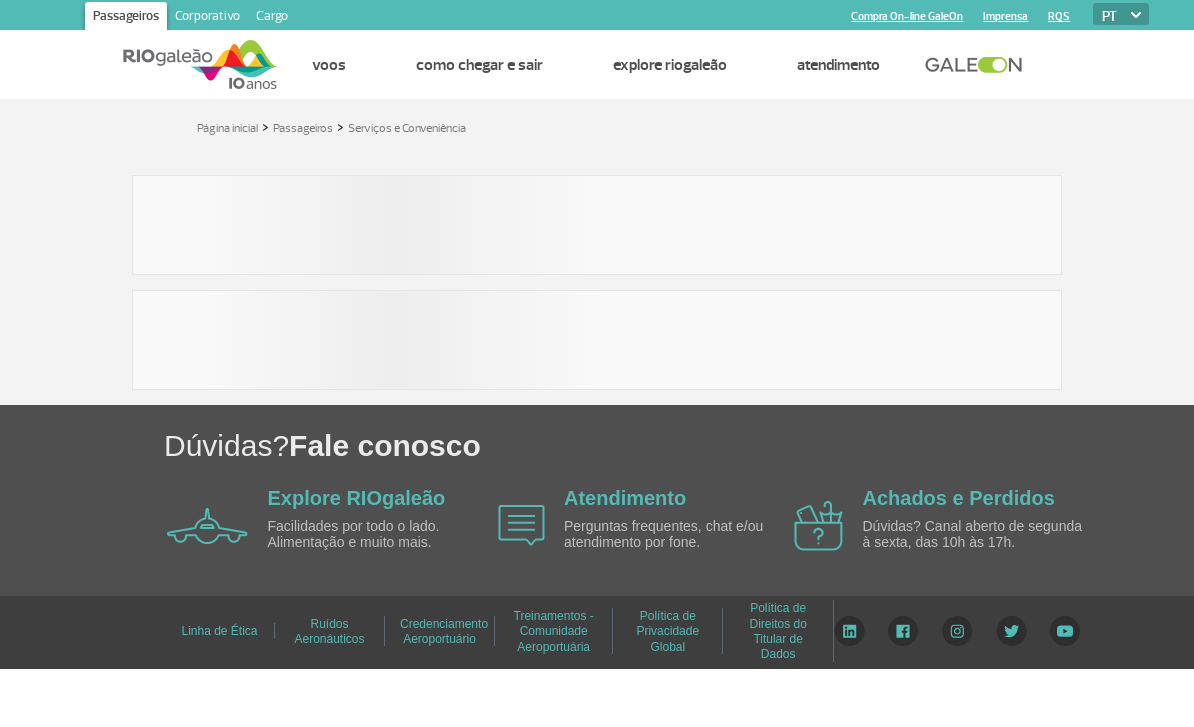scroll, scrollTop: 0, scrollLeft: 0, axis: both 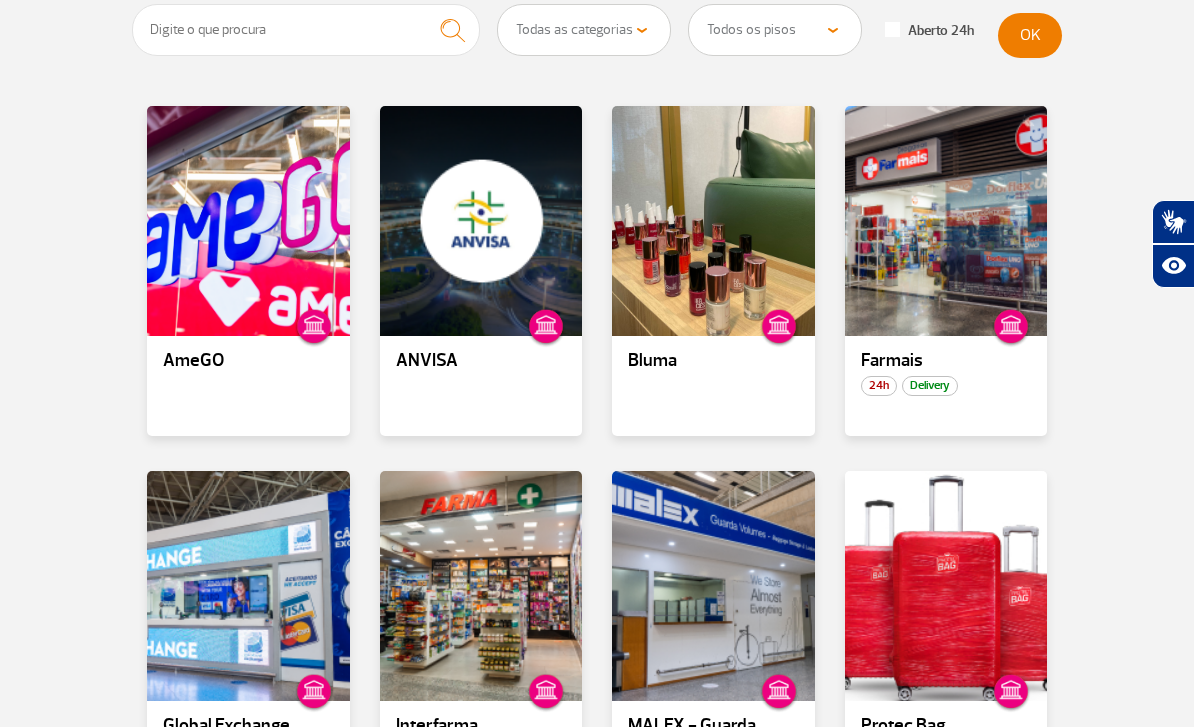 click on "Bluma" at bounding box center [713, 271] 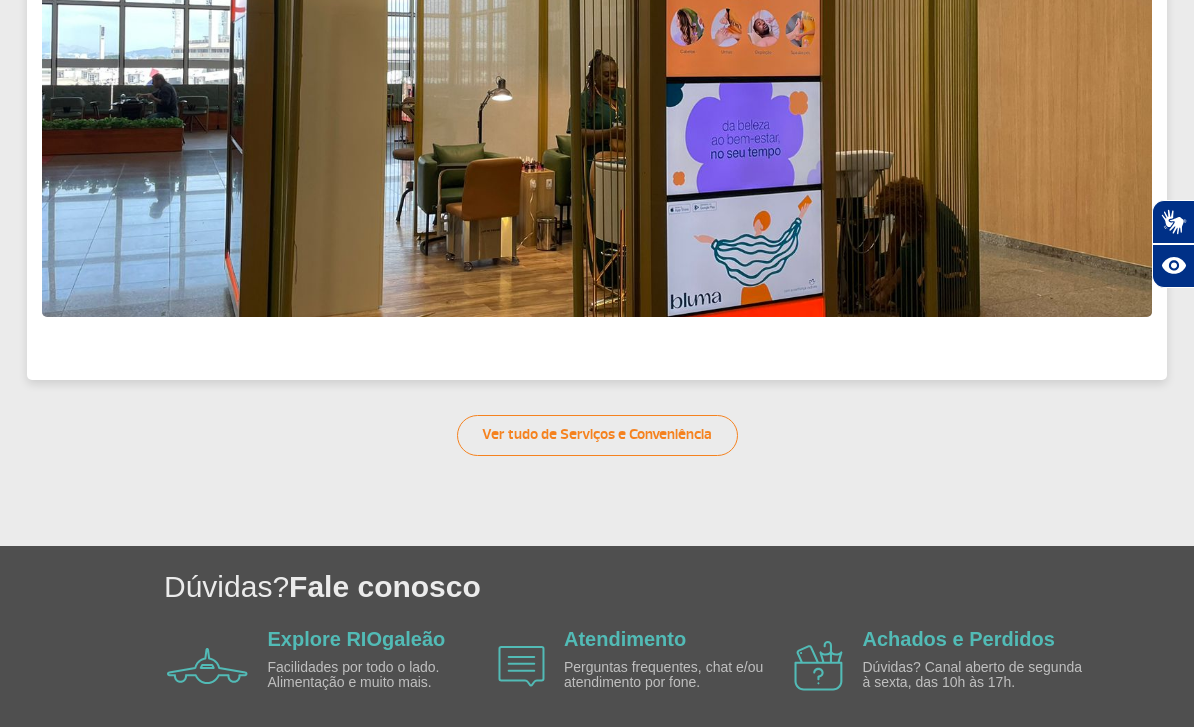 scroll, scrollTop: 629, scrollLeft: 0, axis: vertical 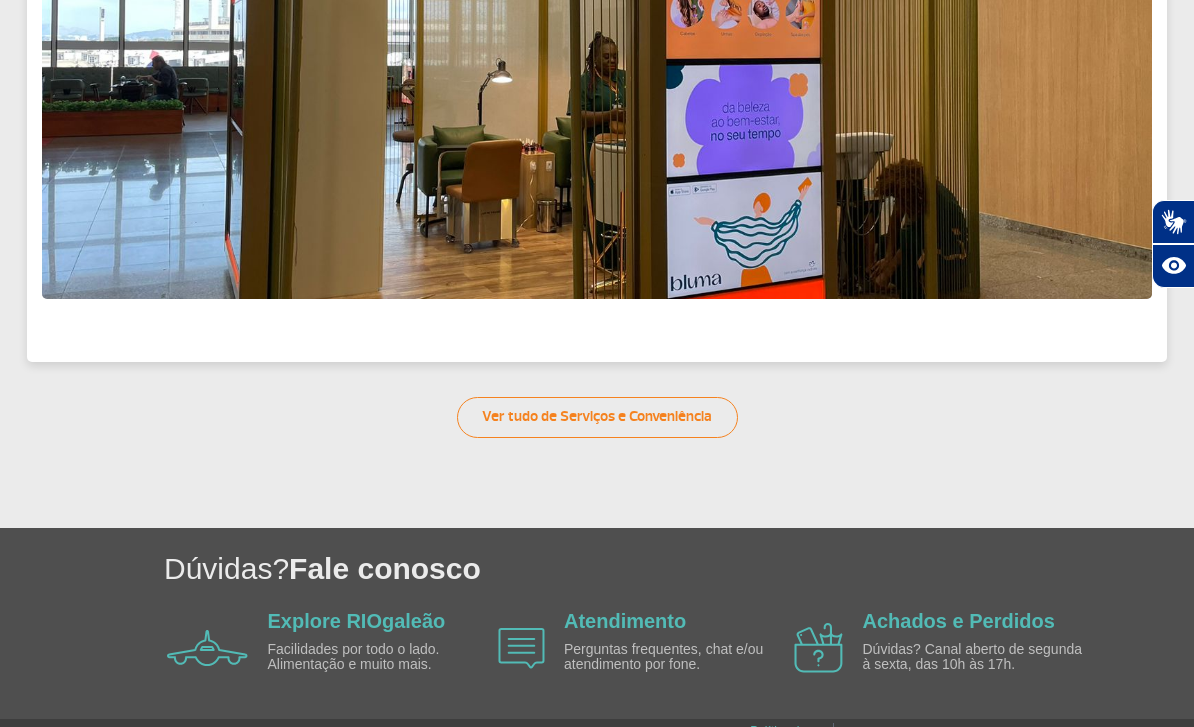 click on "Ver tudo de Serviços e Conveniência" 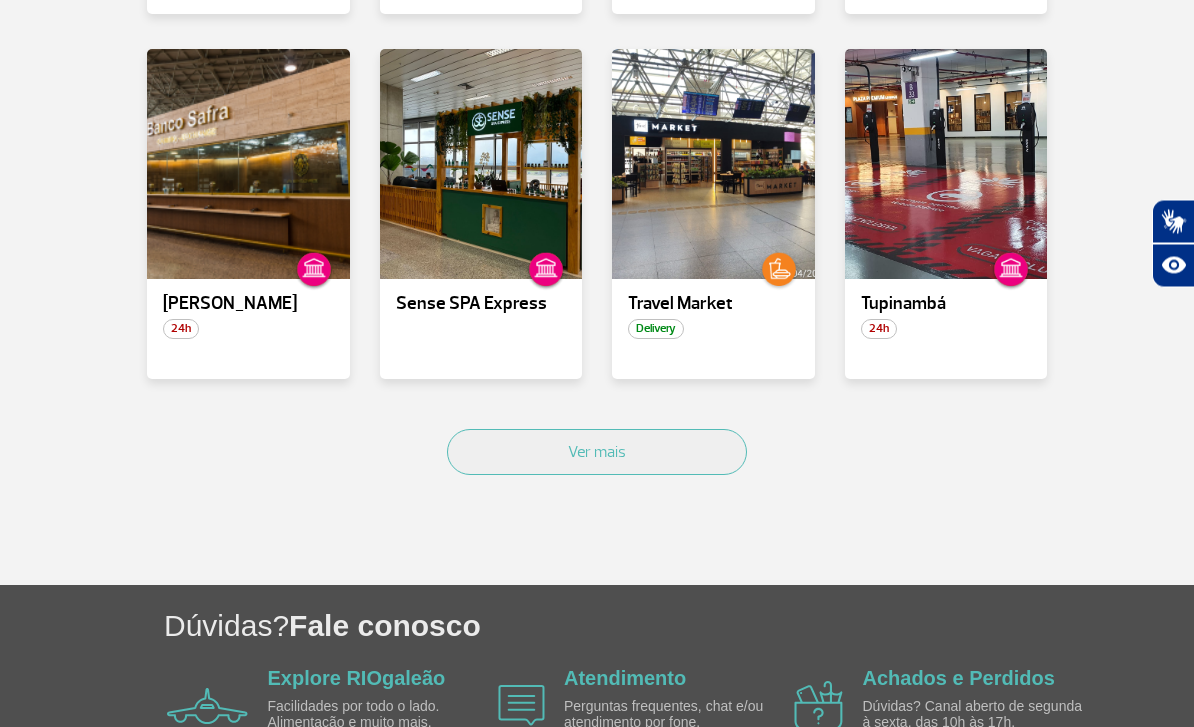 scroll, scrollTop: 1130, scrollLeft: 0, axis: vertical 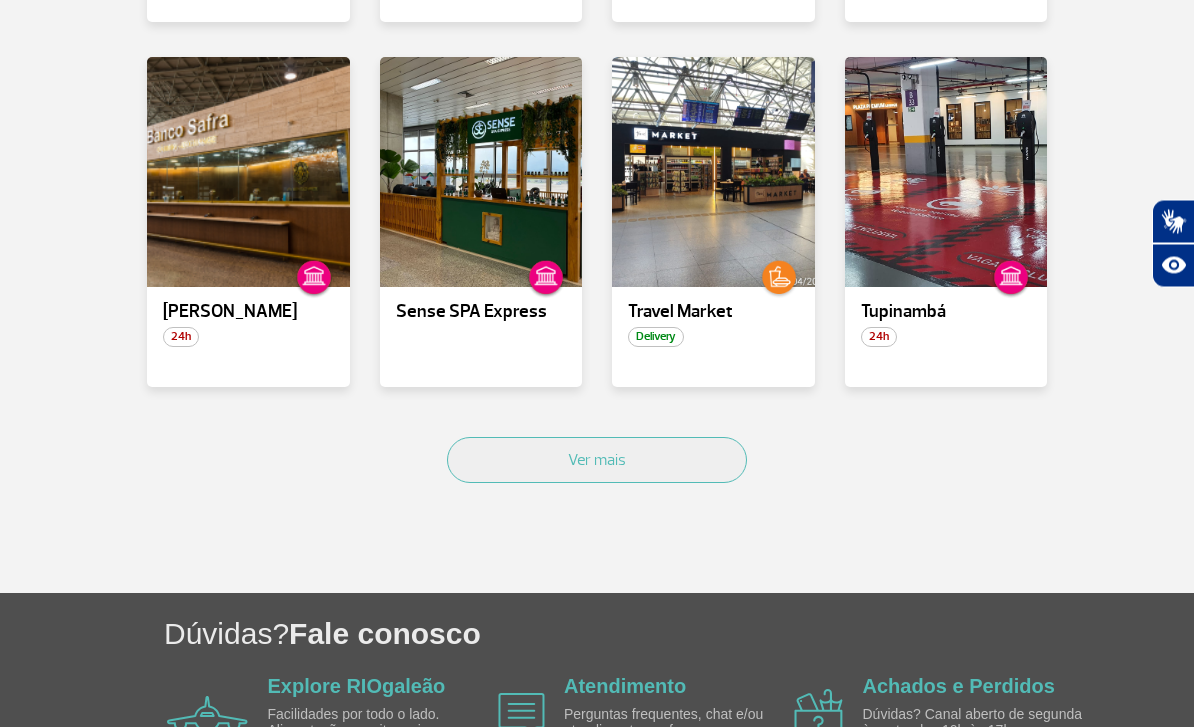 click on "Ver mais" at bounding box center (597, 483) 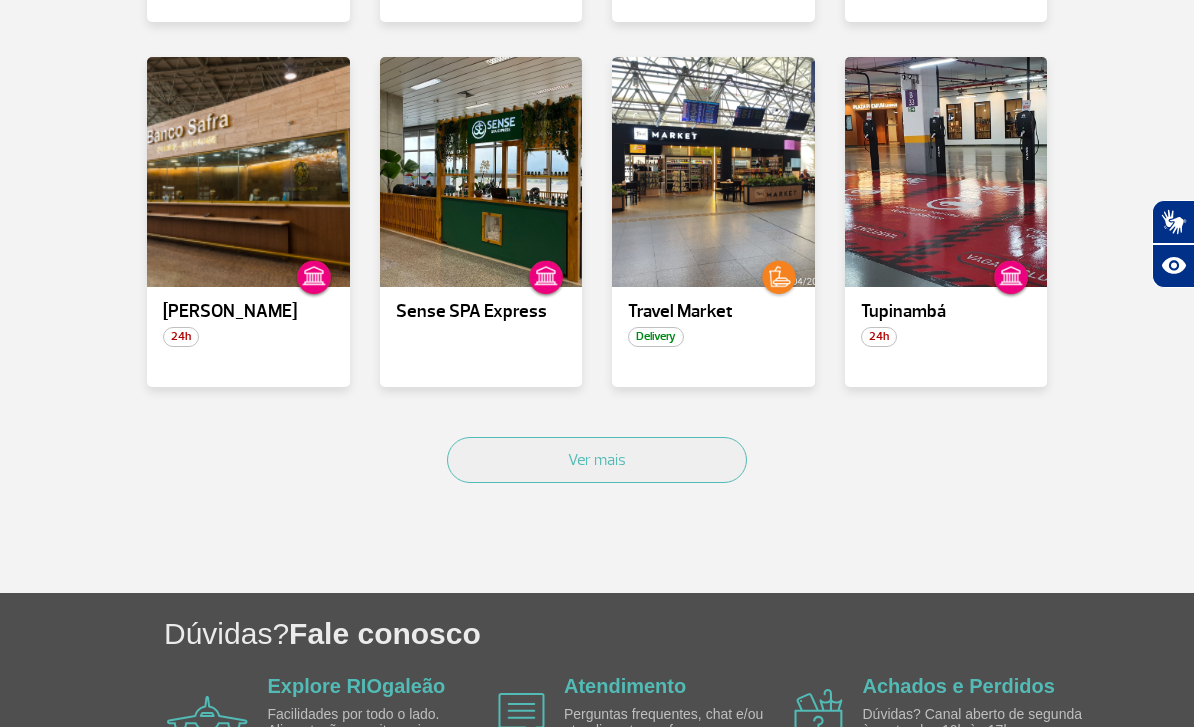 click on "Ver mais" at bounding box center [597, 460] 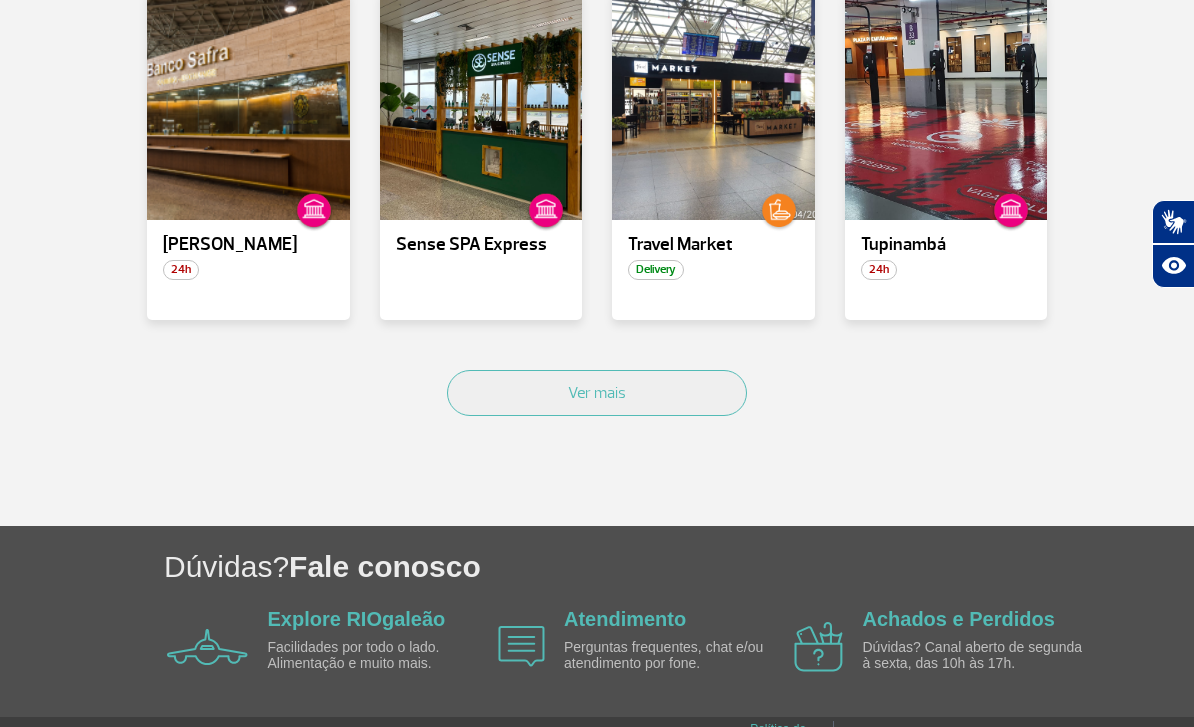 click on "Ver mais" at bounding box center (597, 393) 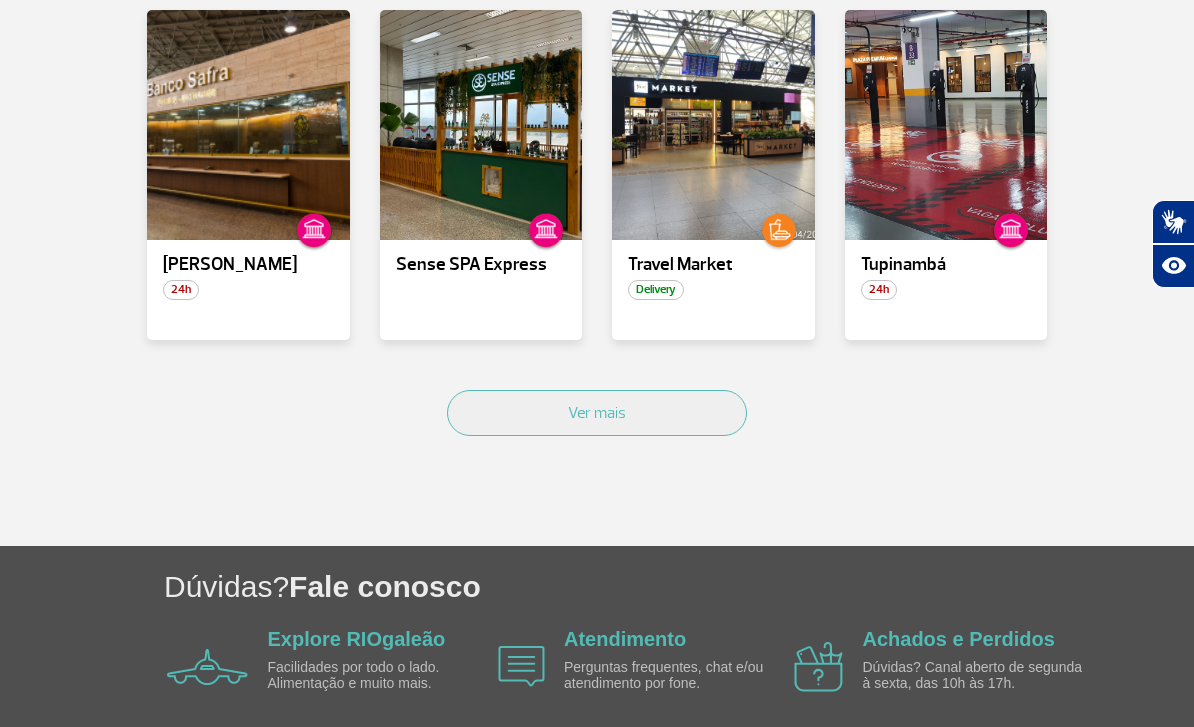 click on "Ver mais" at bounding box center [597, 413] 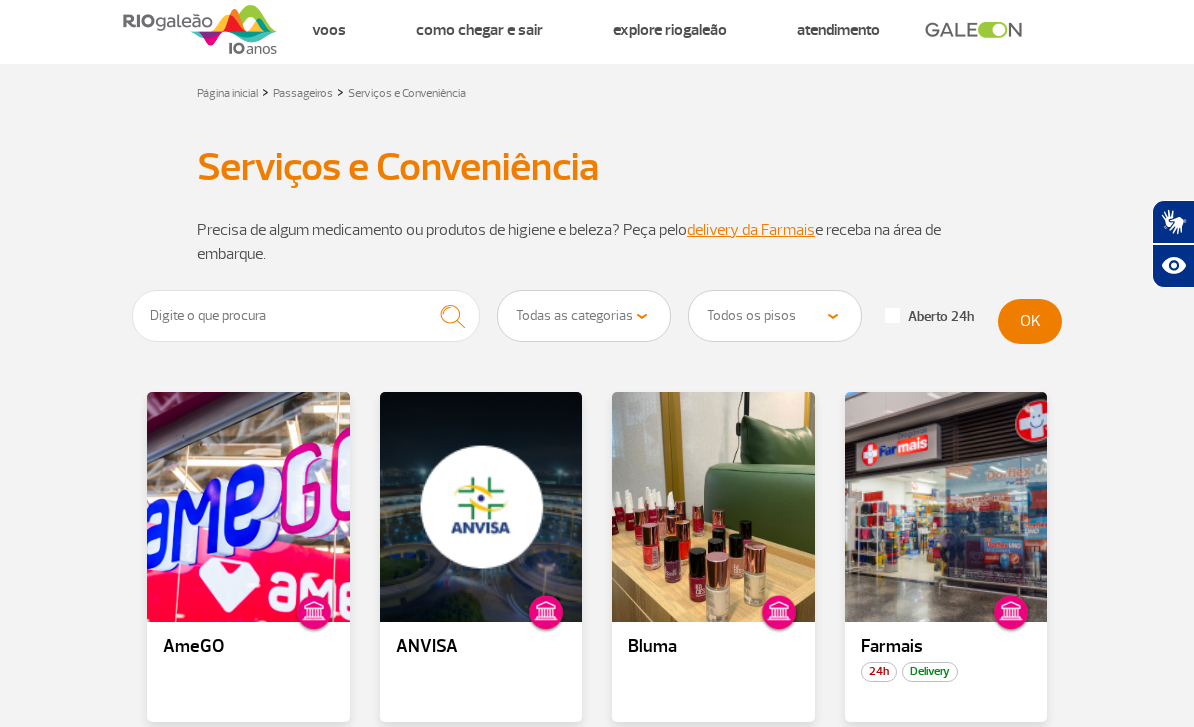 scroll, scrollTop: 0, scrollLeft: 0, axis: both 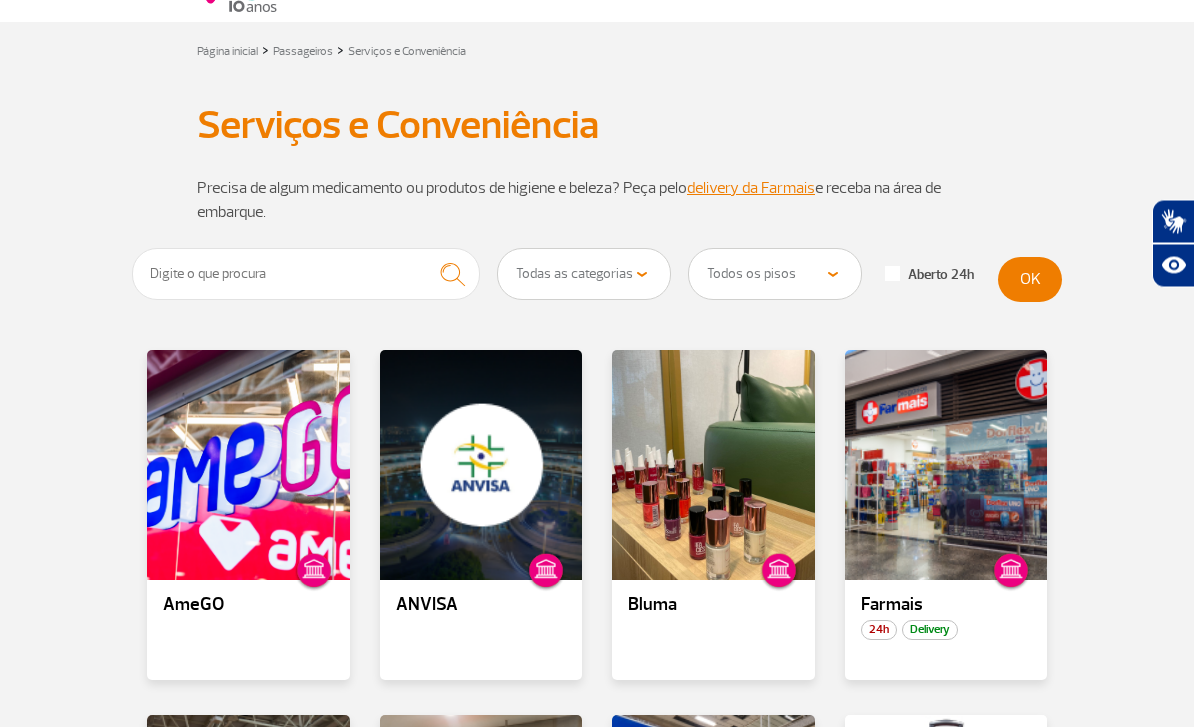 click on "Todos os pisos Área Pública (antes do Raio-X) Desembarque Área Pública Desembarque Internacional Embarque Área Pública (antes do Raio-X) Embarque Doméstico Embarque Internacional Pátio Desembarque Nacional (Doméstico)" at bounding box center [775, 275] 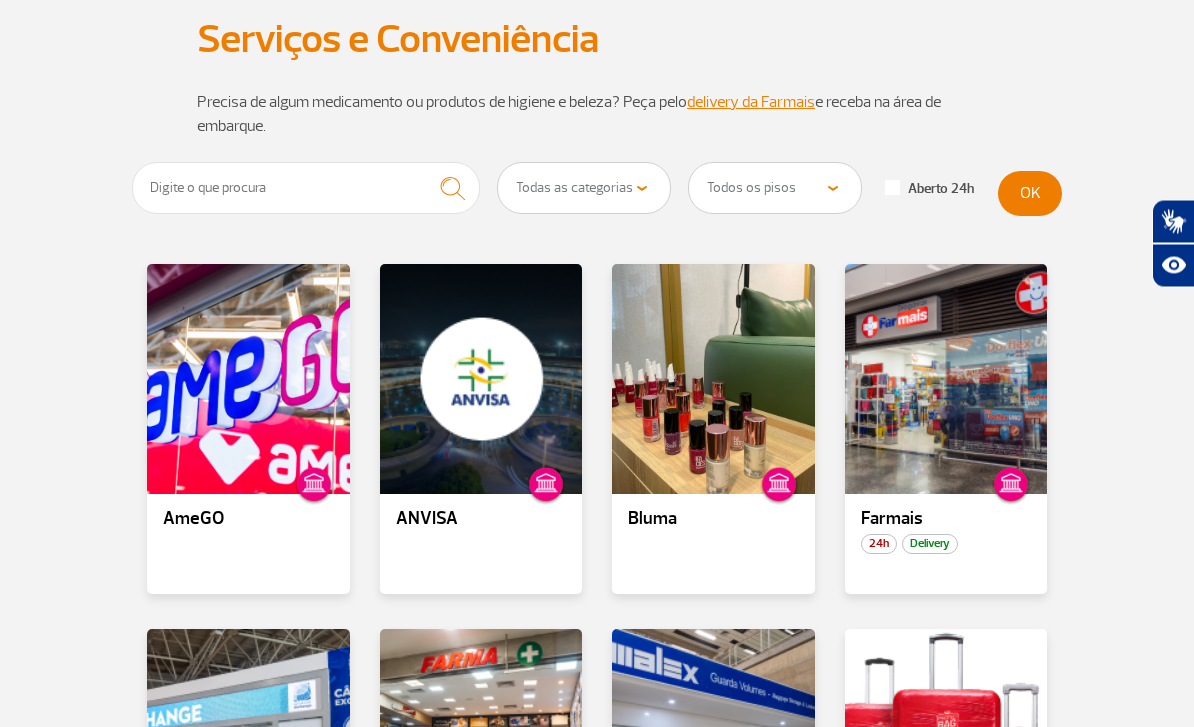 scroll, scrollTop: 163, scrollLeft: 0, axis: vertical 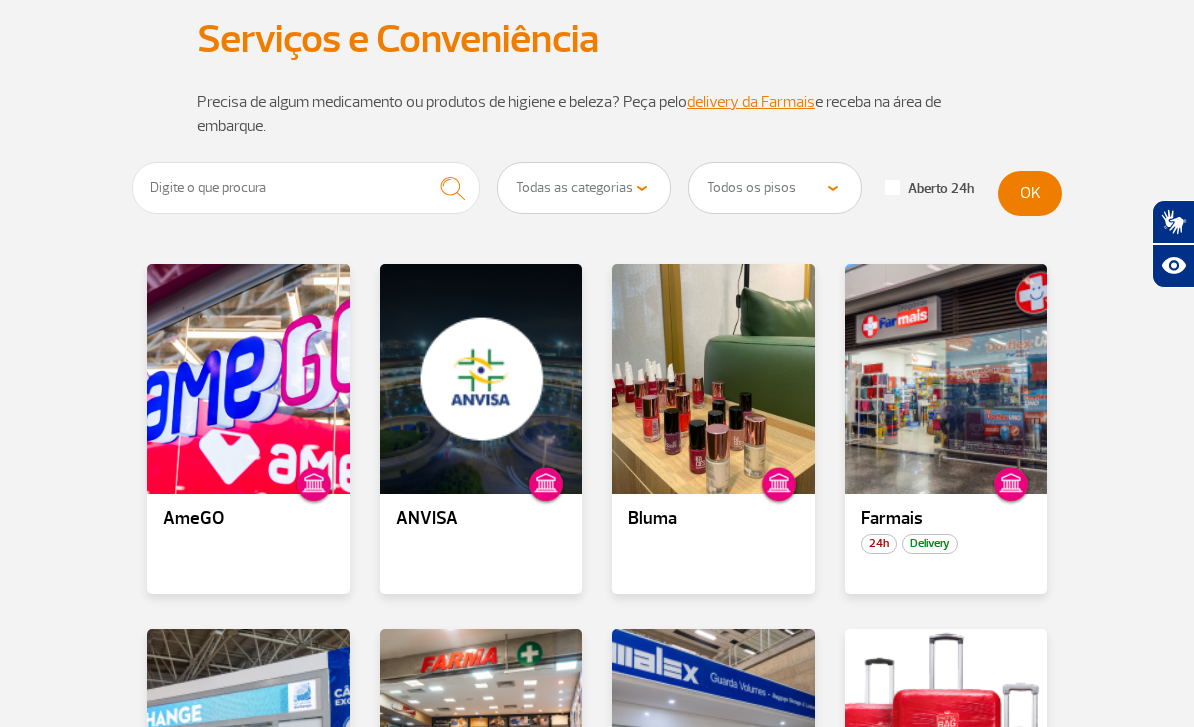 click on "Todas as categorias Conveniência Serviços Financeiros Farmácia" at bounding box center [584, 188] 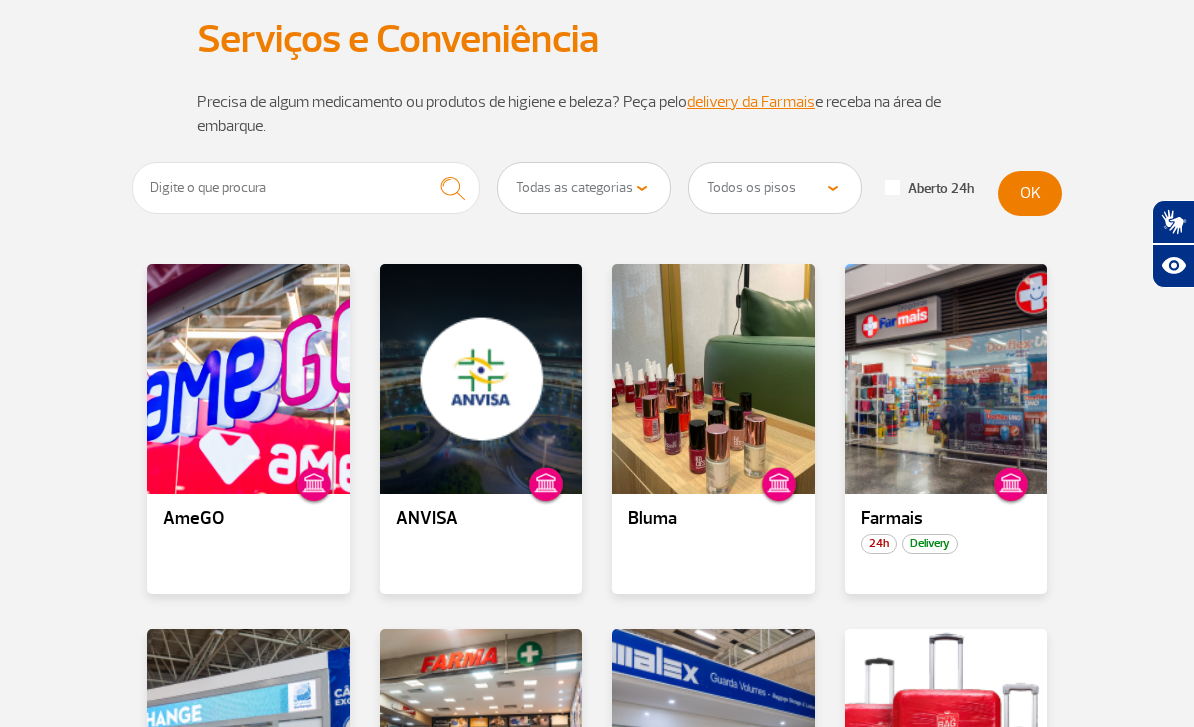 click on "Todos os pisos Área Pública (antes do Raio-X) Desembarque Área Pública Desembarque Internacional Embarque Área Pública (antes do Raio-X) Embarque Doméstico Embarque Internacional Pátio Desembarque Nacional (Doméstico)" at bounding box center [775, 188] 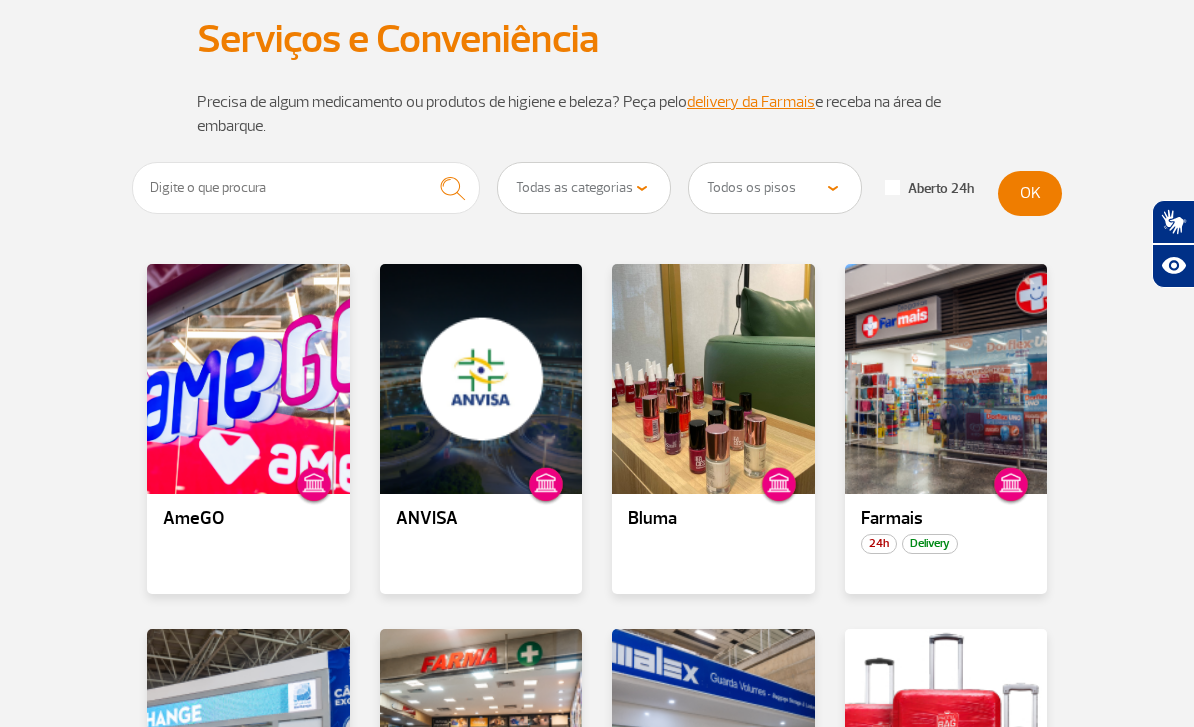 click on "Todos os pisos Área Pública (antes do Raio-X) Desembarque Área Pública Desembarque Internacional Embarque Área Pública (antes do Raio-X) Embarque Doméstico Embarque Internacional Pátio Desembarque Nacional (Doméstico)" at bounding box center [775, 188] 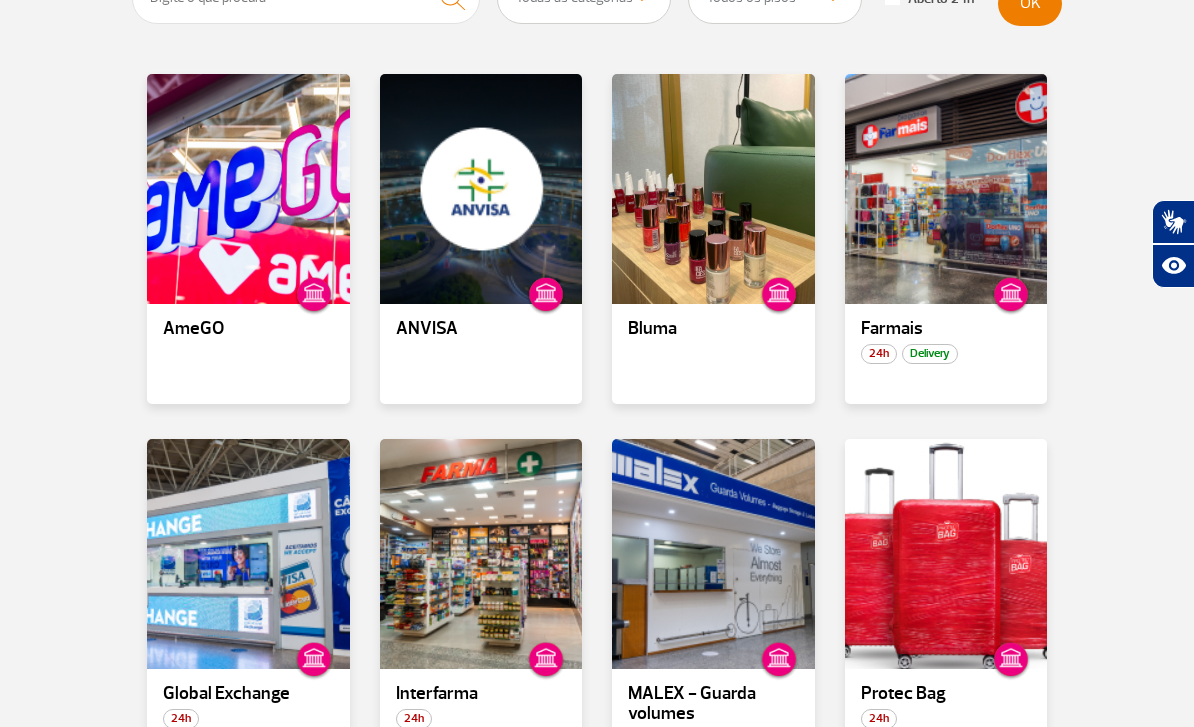 scroll, scrollTop: 258, scrollLeft: 0, axis: vertical 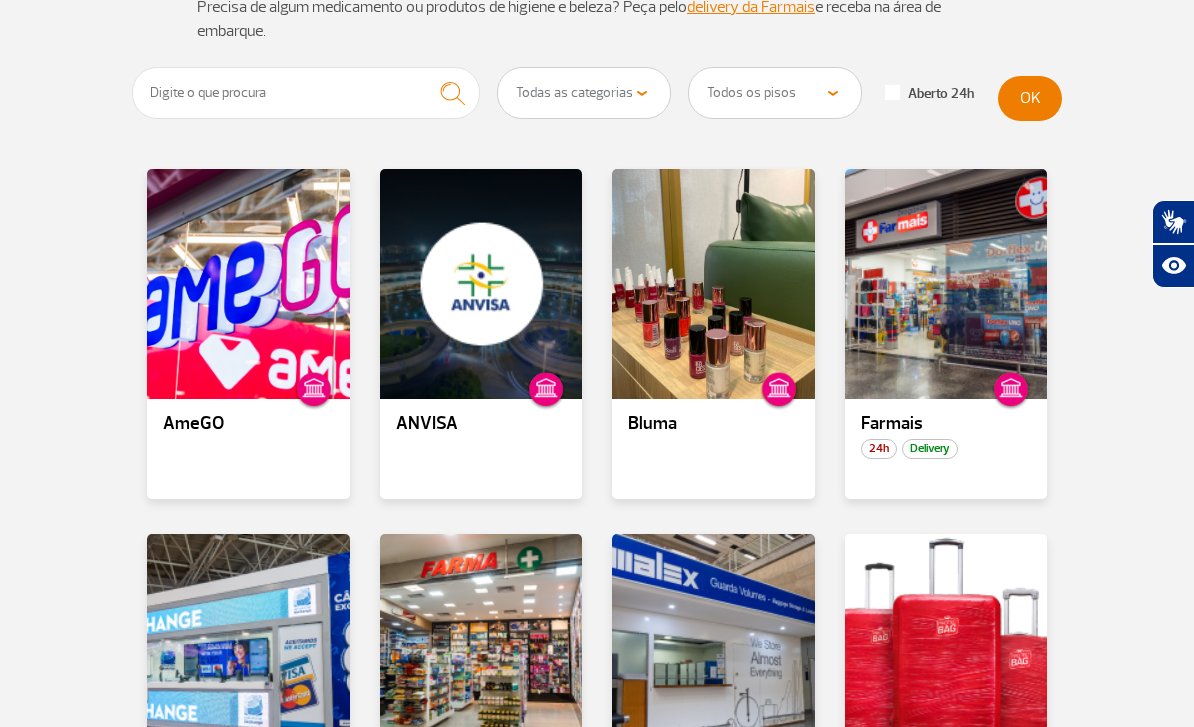 click on "Todos os pisos Área Pública (antes do Raio-X) Desembarque Área Pública Desembarque Internacional Embarque Área Pública (antes do Raio-X) Embarque Doméstico Embarque Internacional Pátio Desembarque Nacional (Doméstico)" at bounding box center (775, 93) 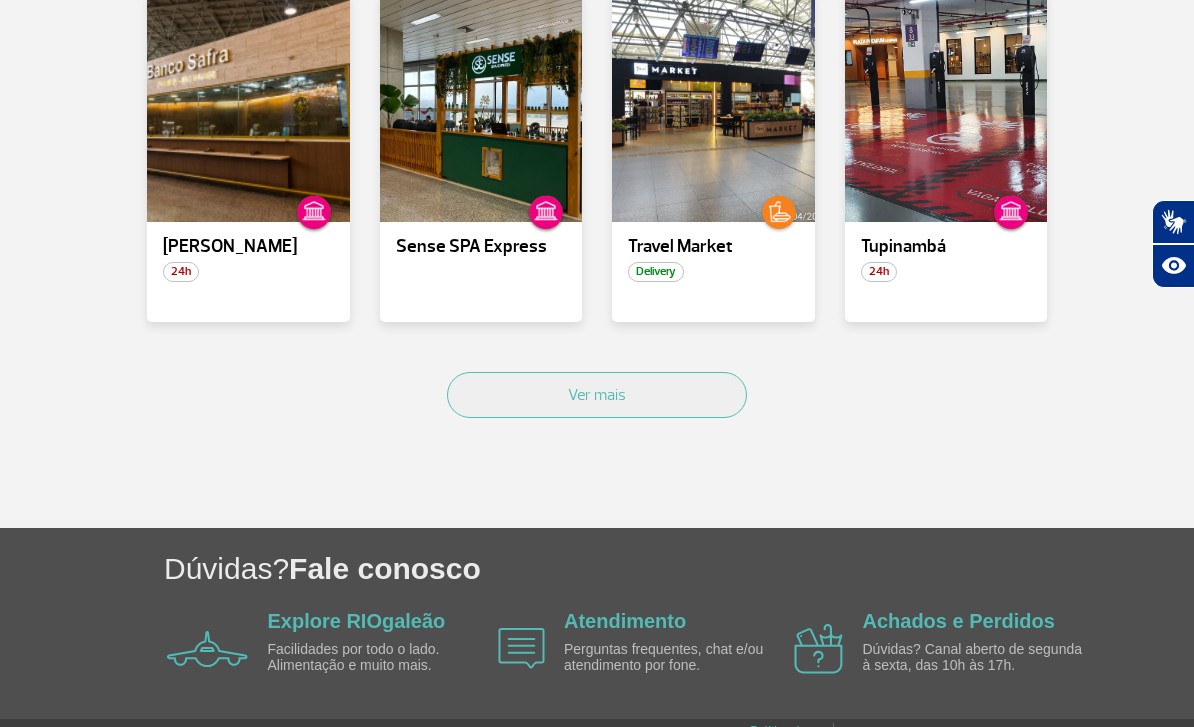 scroll, scrollTop: 1187, scrollLeft: 0, axis: vertical 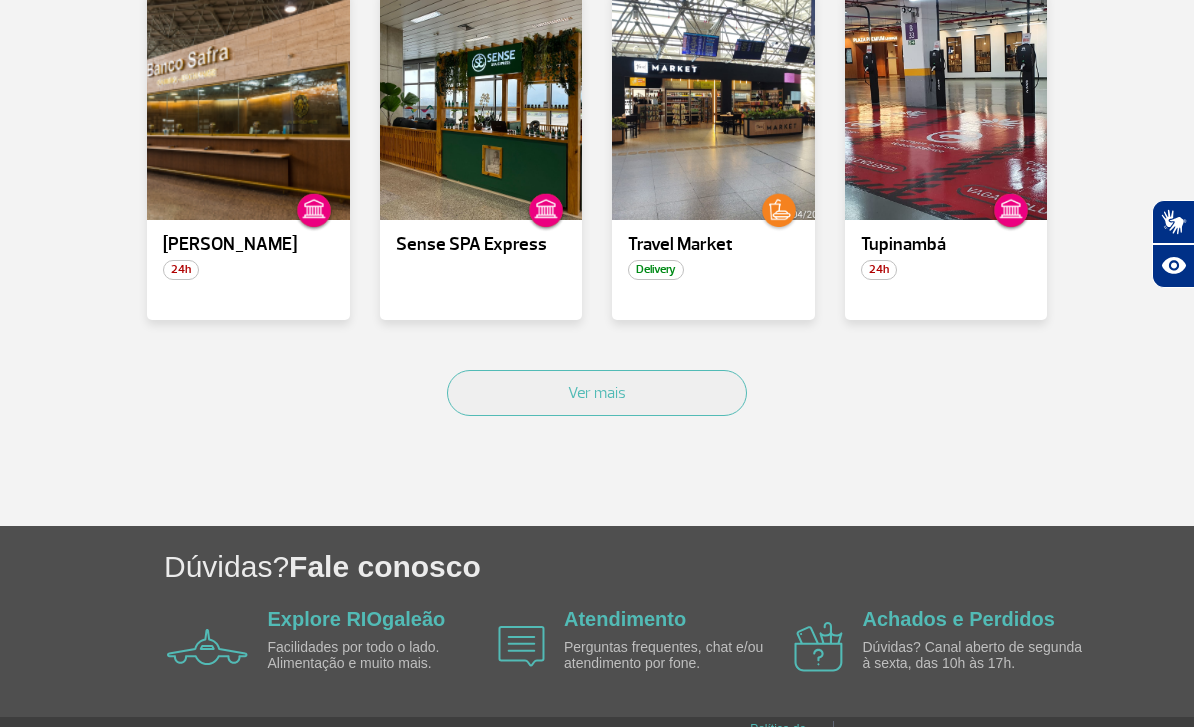 click on "Ver mais" at bounding box center [597, 393] 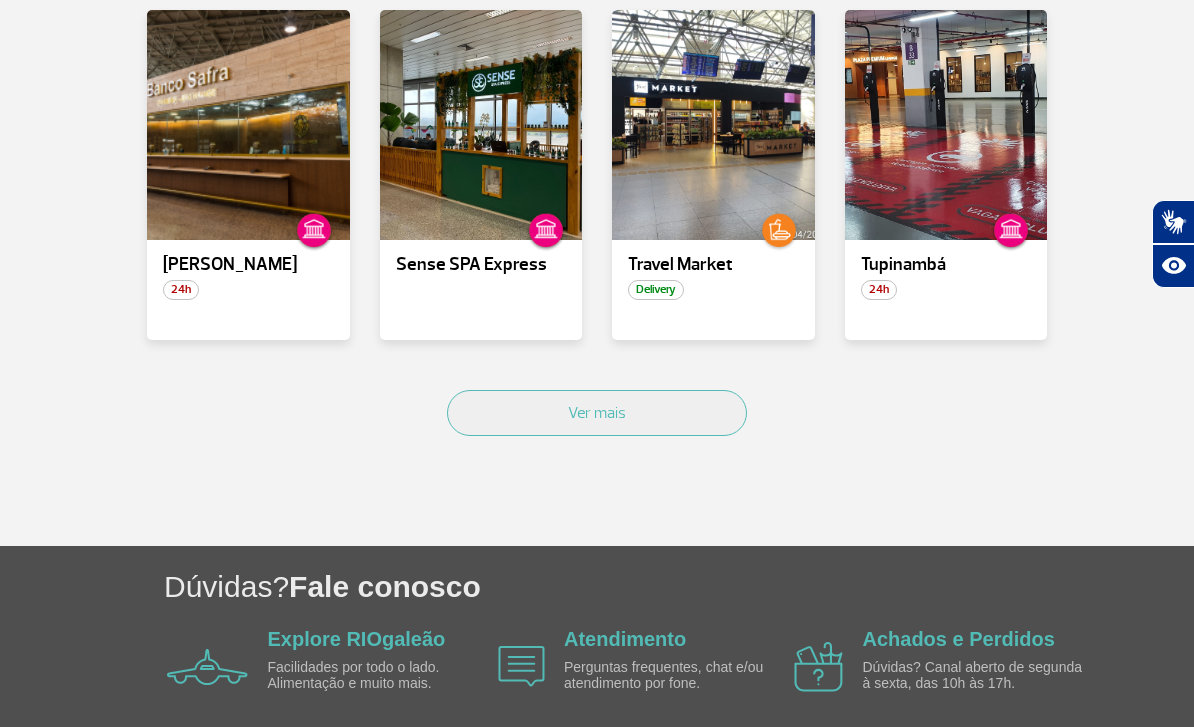 click on "Ver mais" at bounding box center (597, 413) 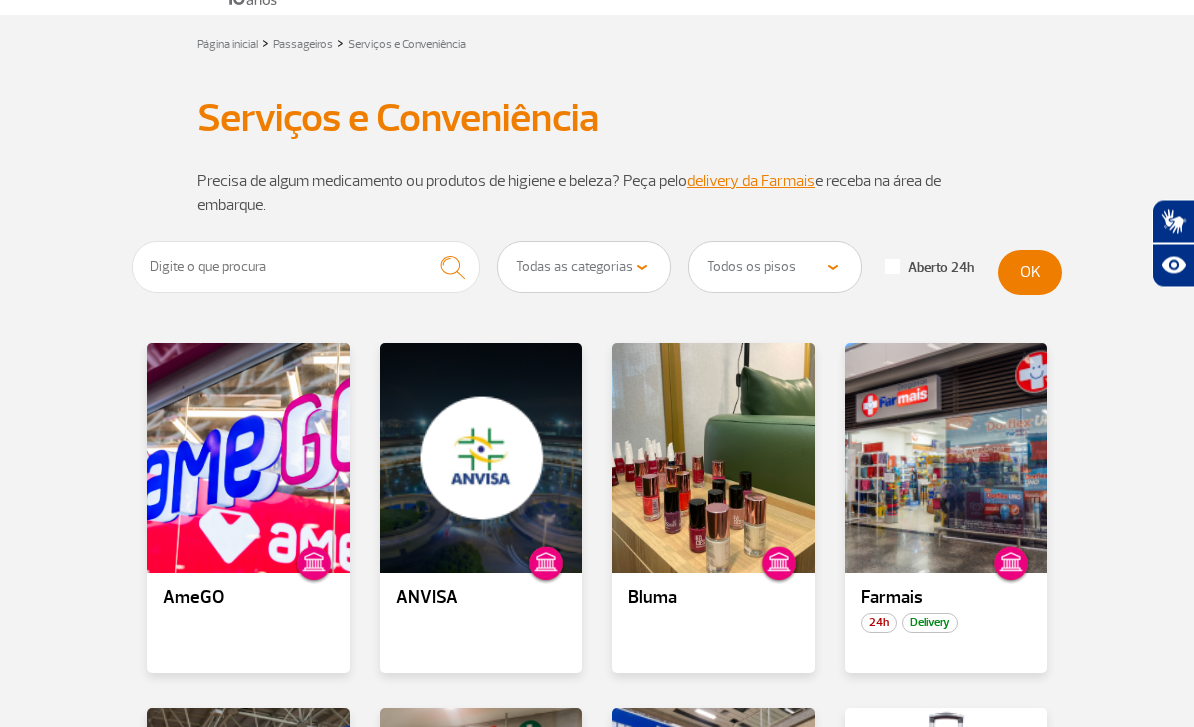 click on "Todas as categorias Conveniência Serviços Financeiros Farmácia" at bounding box center [584, 268] 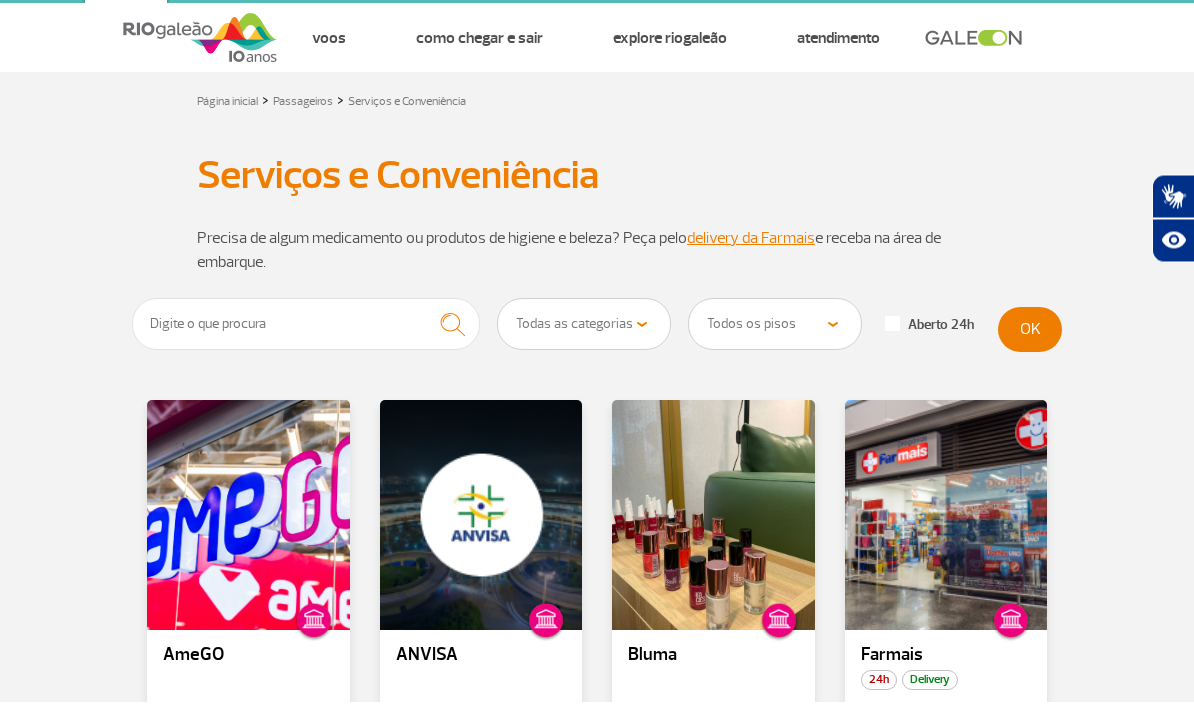 scroll, scrollTop: 0, scrollLeft: 0, axis: both 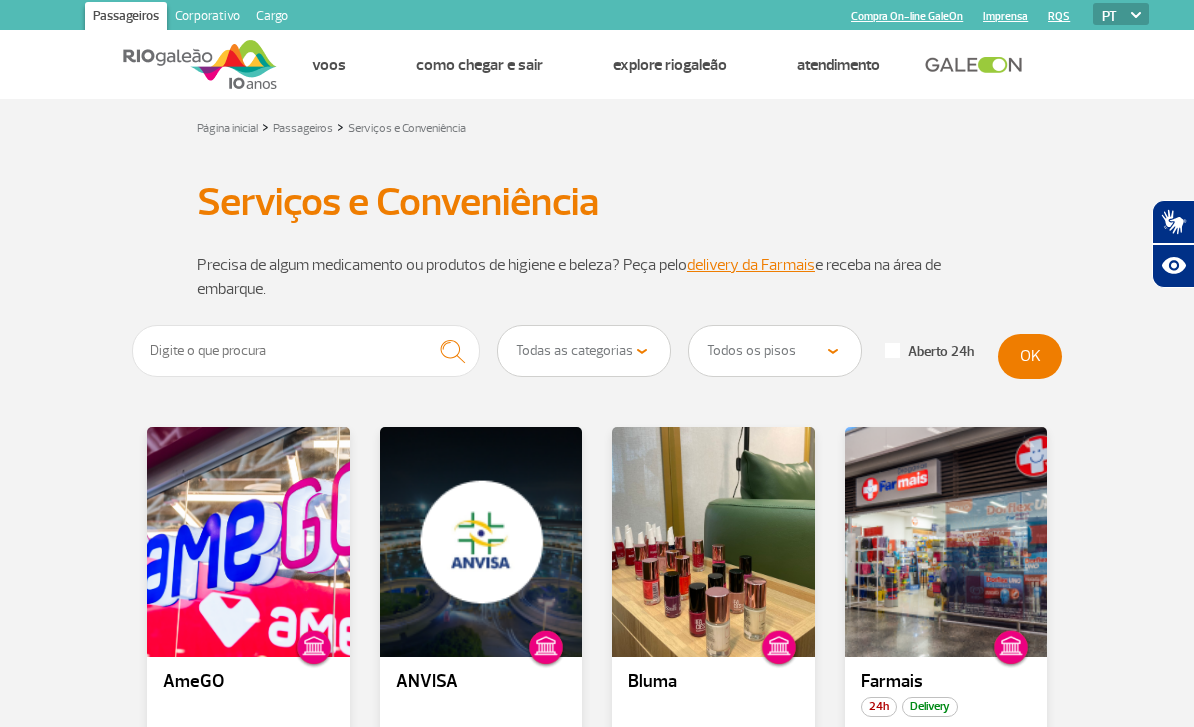 click on "Passageiros" at bounding box center [303, 128] 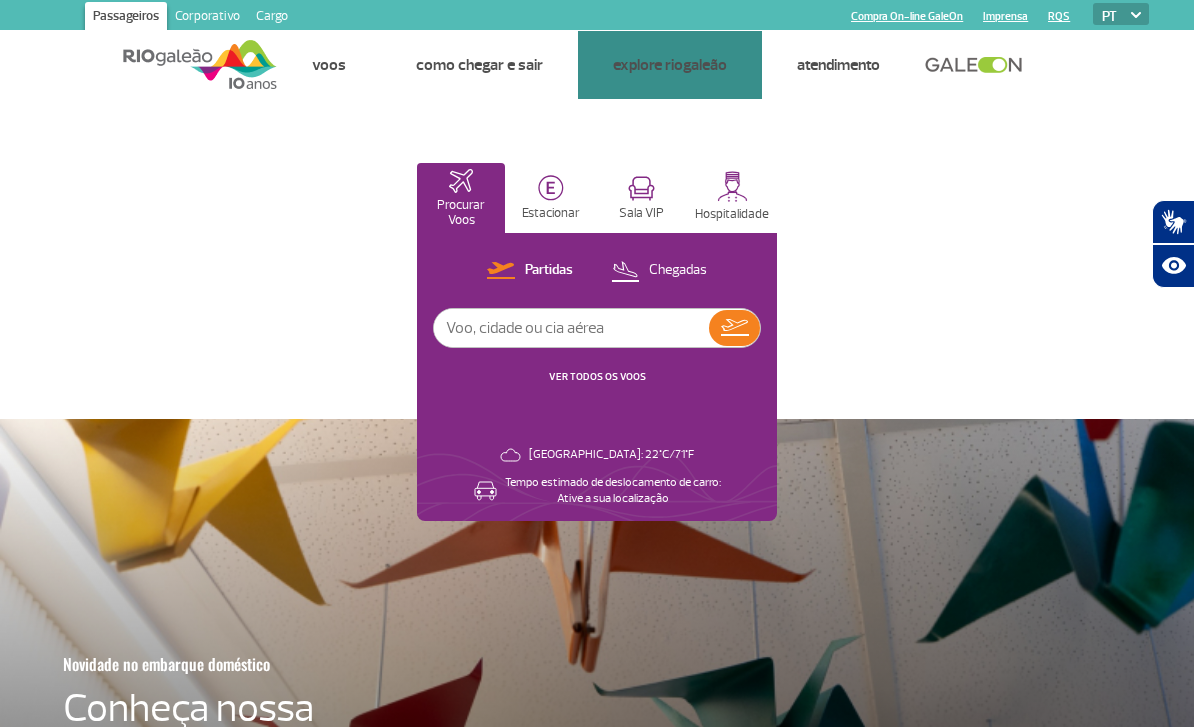 click on "Alimentação" at bounding box center (0, 0) 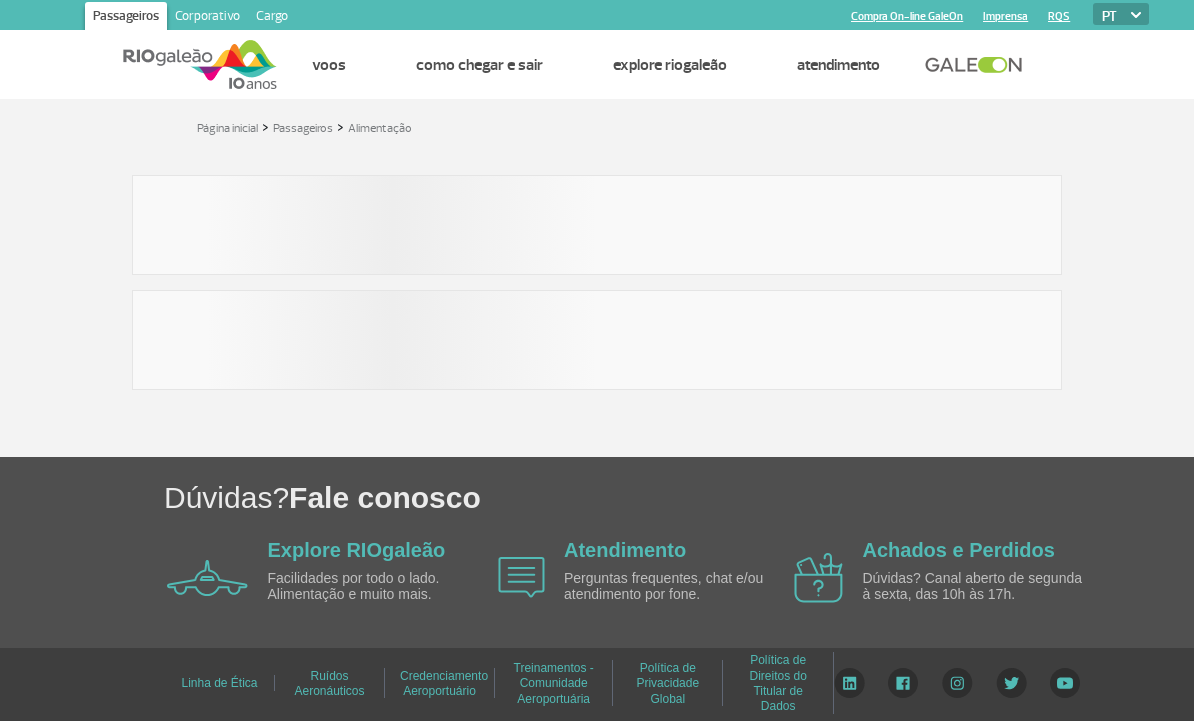 scroll, scrollTop: 0, scrollLeft: 0, axis: both 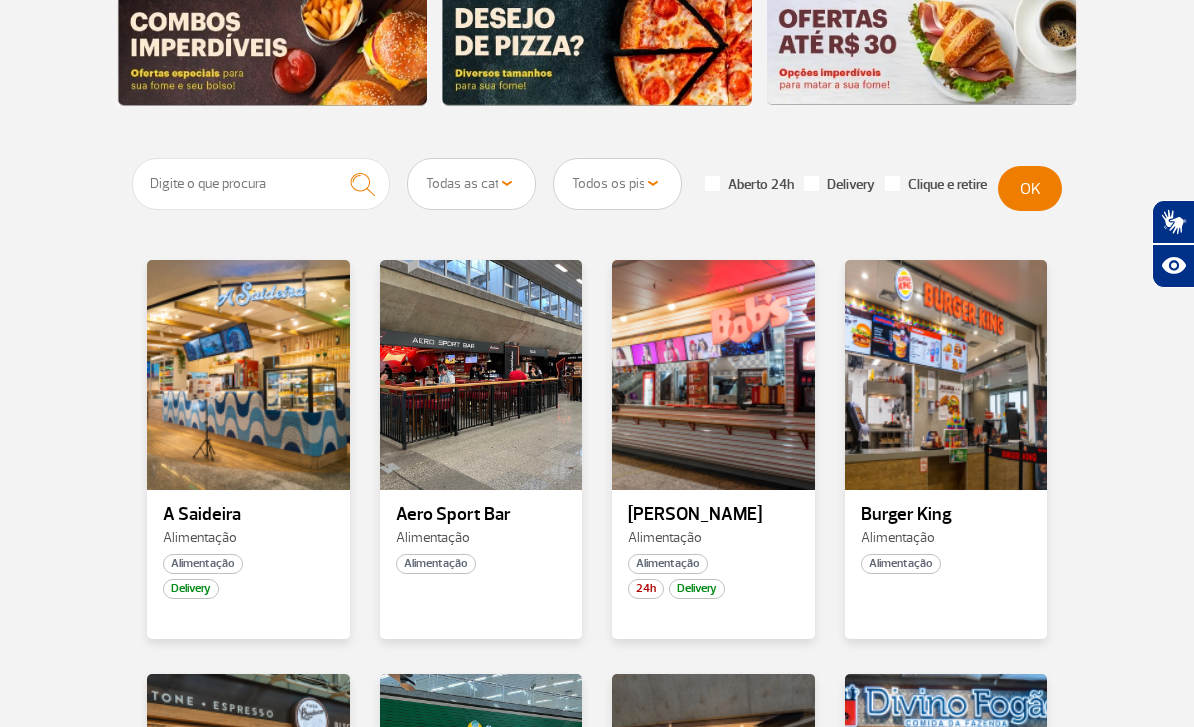 click on "Todos os pisos Área Pública (antes do Raio-X) Desembarque Área Pública Desembarque Internacional Embarque Área Pública (antes do Raio-X) Embarque Doméstico Embarque Internacional Pátio Desembarque Nacional (Doméstico)" at bounding box center (617, 184) 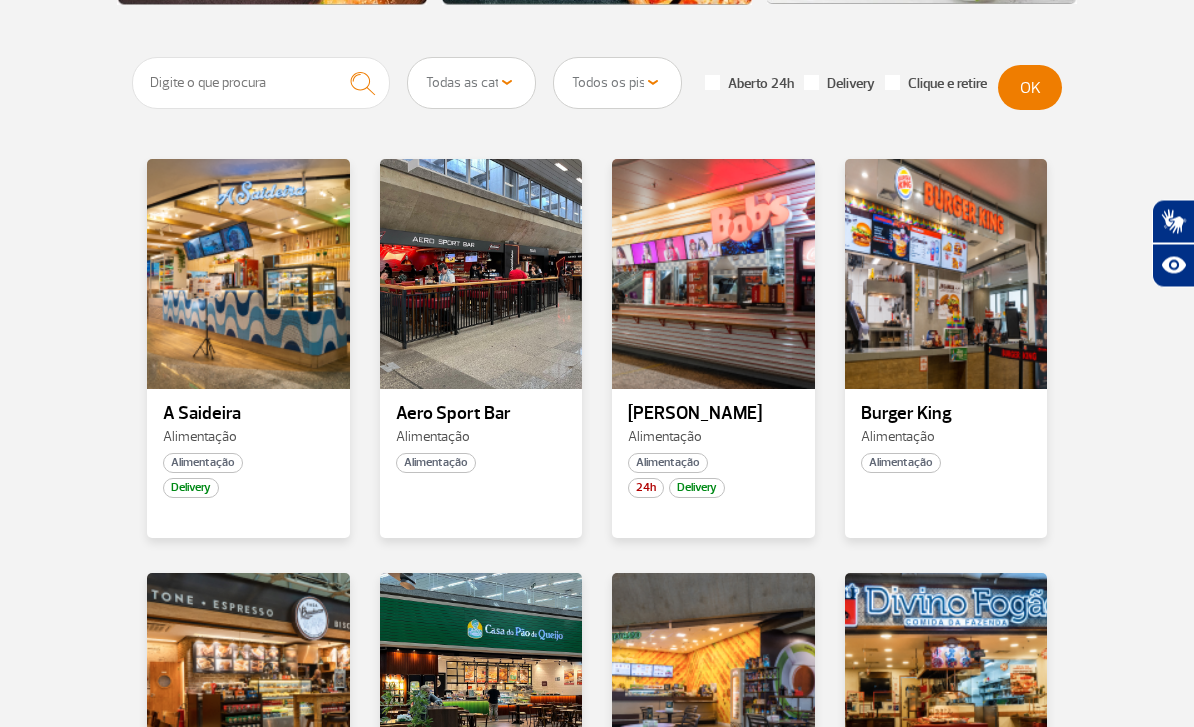 click on "Todos os pisos Área Pública (antes do Raio-X) Desembarque Área Pública Desembarque Internacional Embarque Área Pública (antes do Raio-X) Embarque Doméstico Embarque Internacional Pátio Desembarque Nacional (Doméstico)" at bounding box center (617, 84) 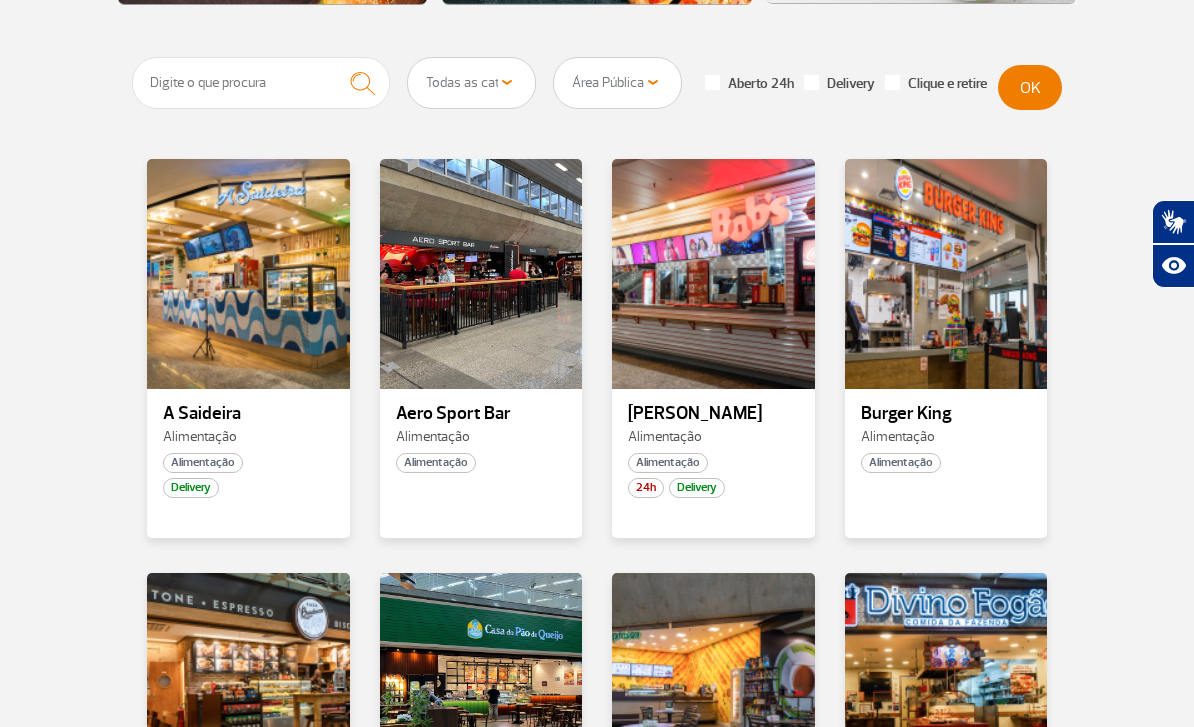 click on "OK" at bounding box center [1030, 87] 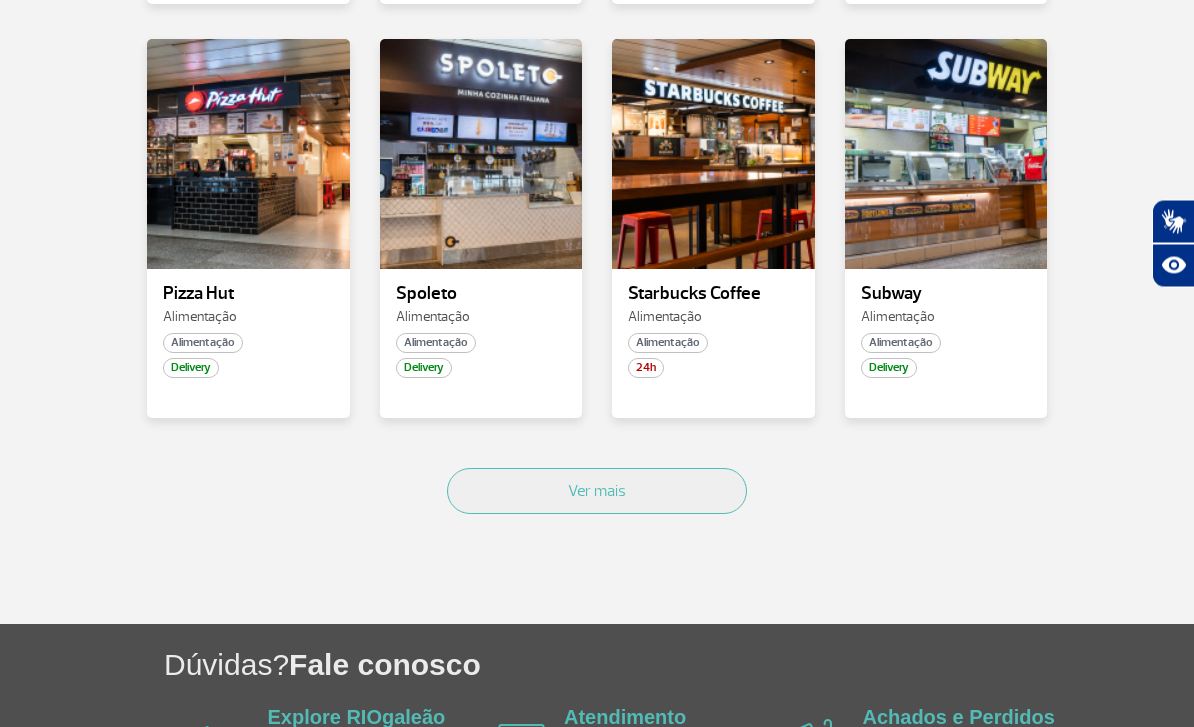 scroll, scrollTop: 1380, scrollLeft: 0, axis: vertical 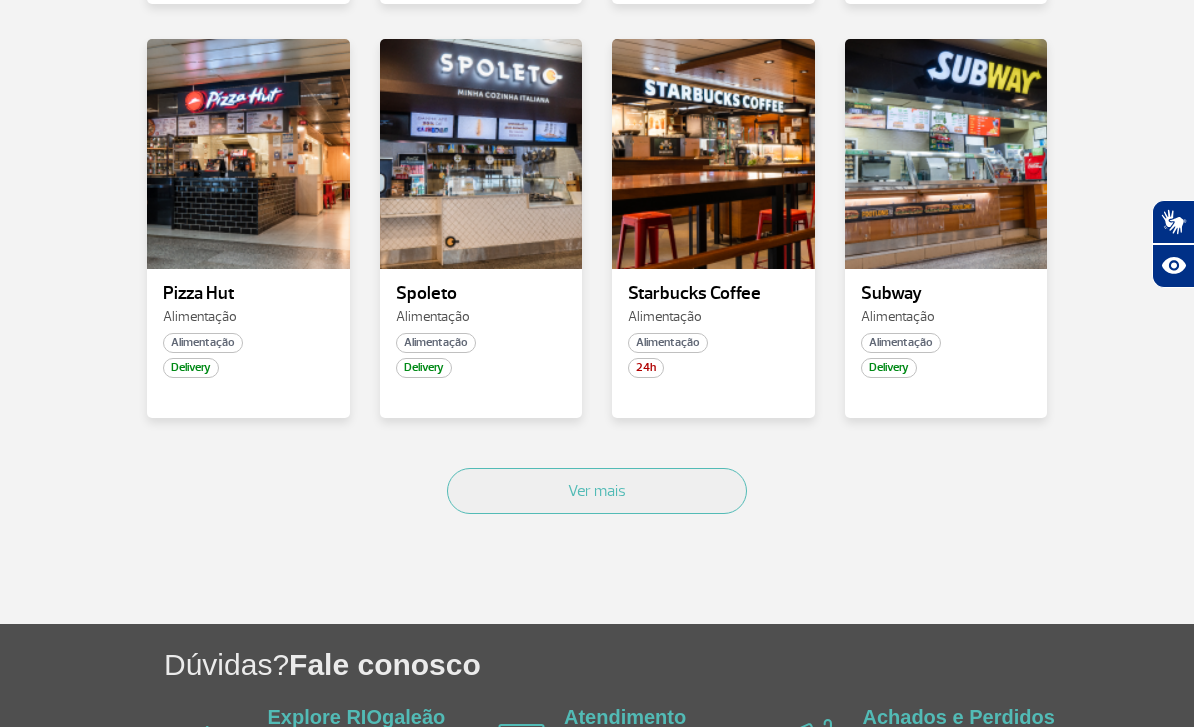 click on "Ver mais" at bounding box center [597, 491] 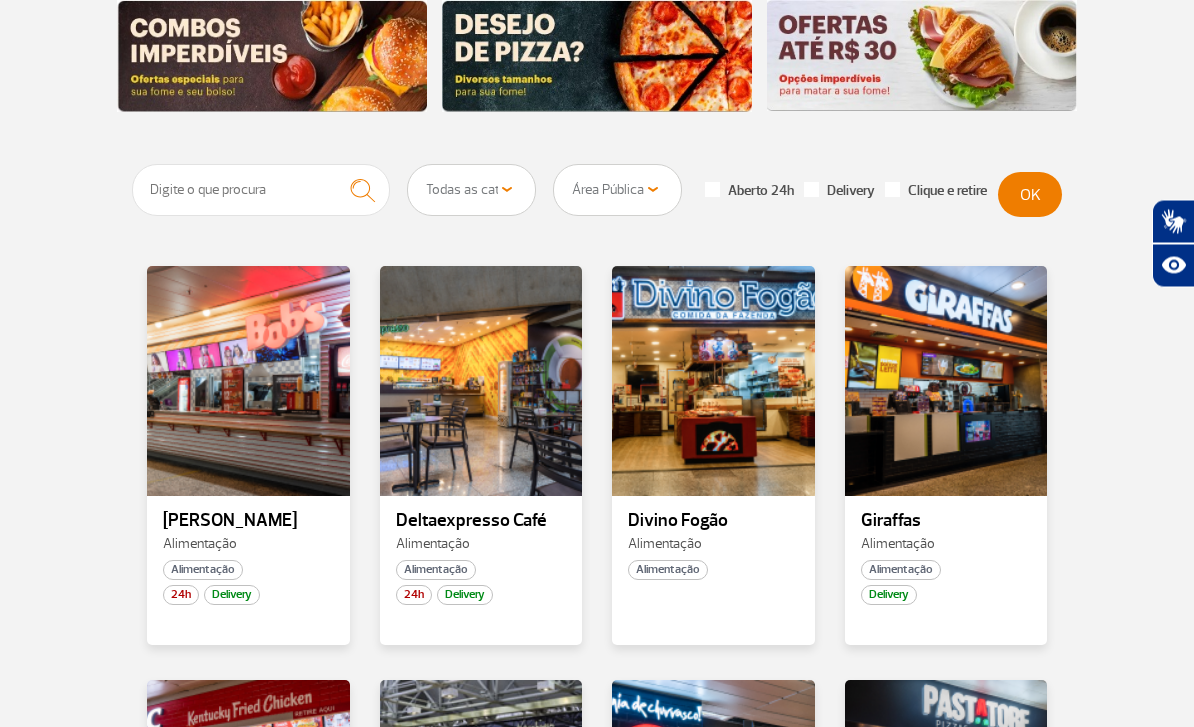 scroll, scrollTop: 317, scrollLeft: 0, axis: vertical 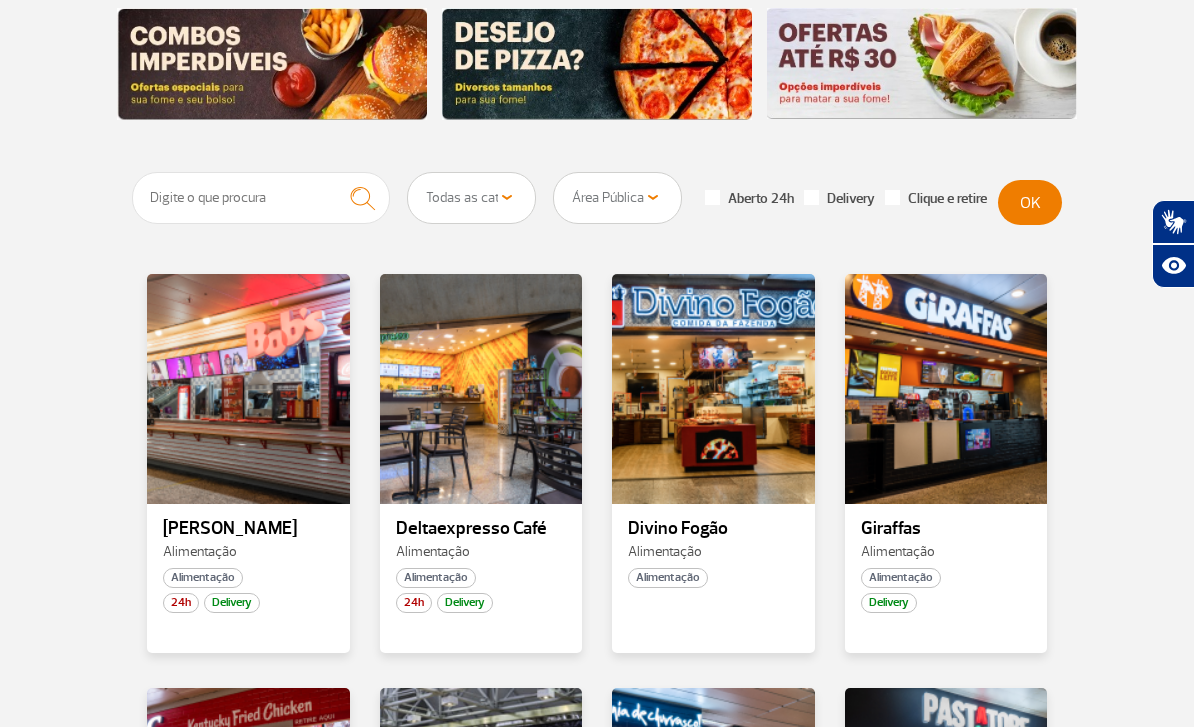 click on "Todas as categorias Cafeteria Fast Food Restaurante" at bounding box center (471, 198) 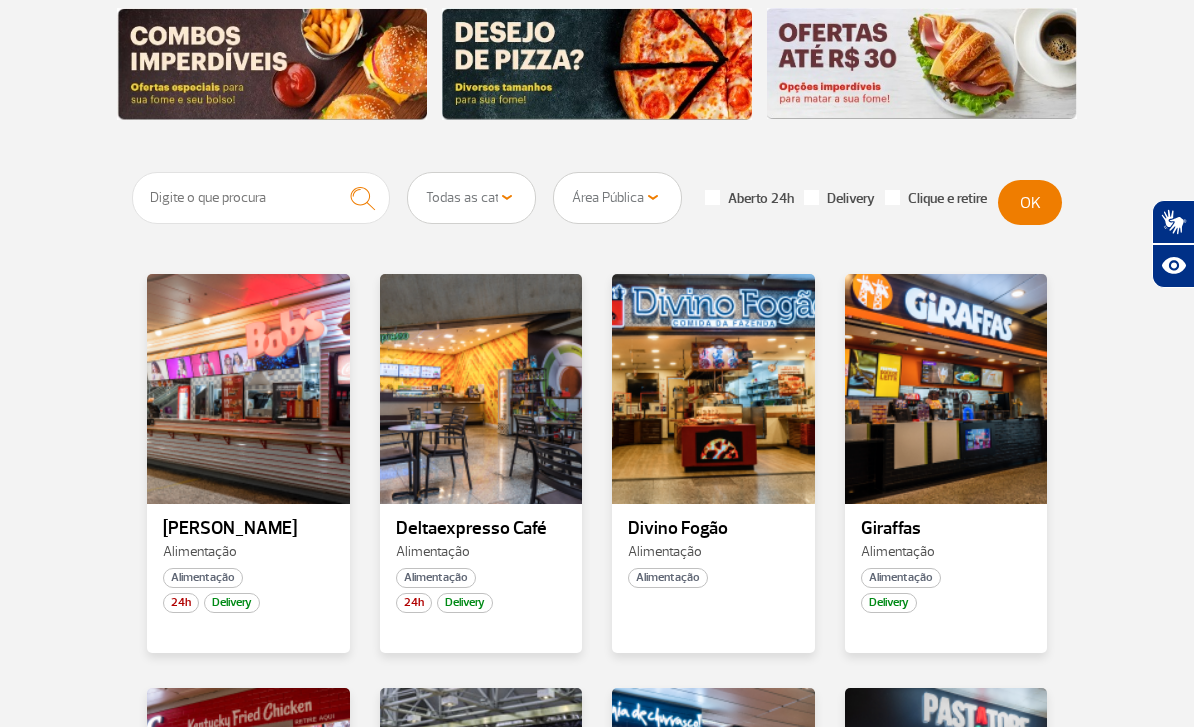 click on "Todos os pisos Área Pública (antes do Raio-X) Desembarque Área Pública Desembarque Internacional Embarque Área Pública (antes do Raio-X) Embarque Doméstico Embarque Internacional Pátio Desembarque Nacional (Doméstico)" at bounding box center (617, 198) 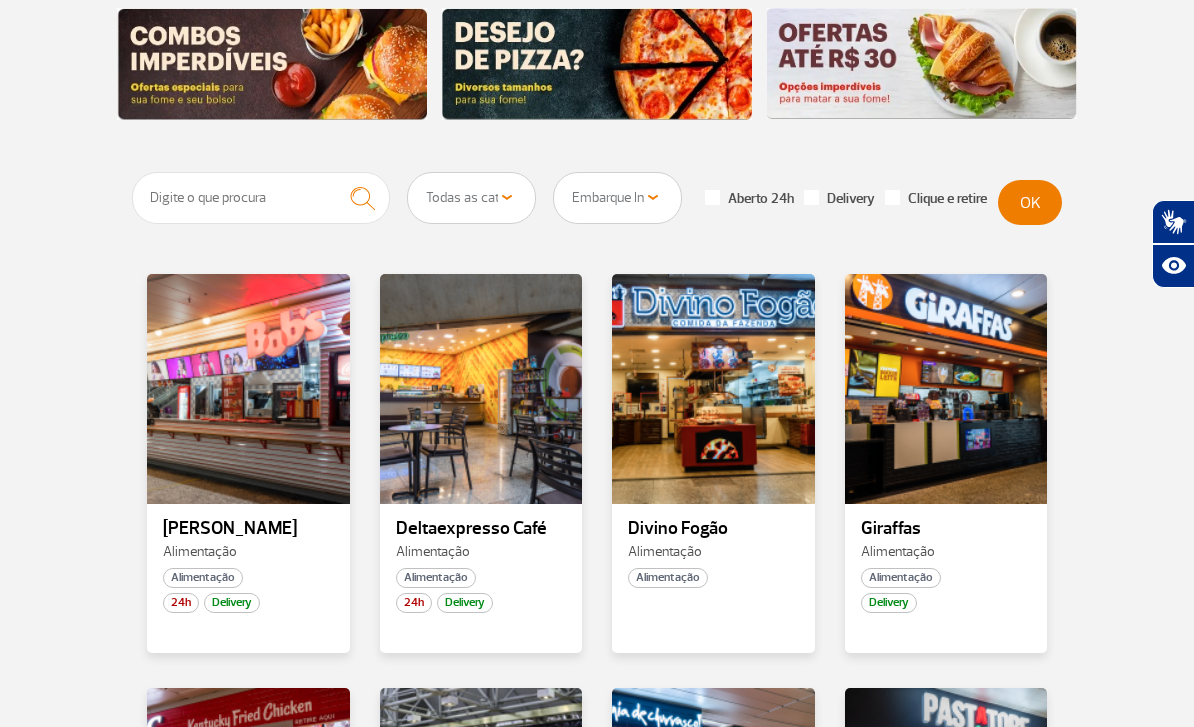 click on "Todos os pisos Área Pública (antes do Raio-X) Desembarque Área Pública Desembarque Internacional Embarque Área Pública (antes do Raio-X) Embarque Doméstico Embarque Internacional Pátio Desembarque Nacional (Doméstico)" at bounding box center (617, 198) 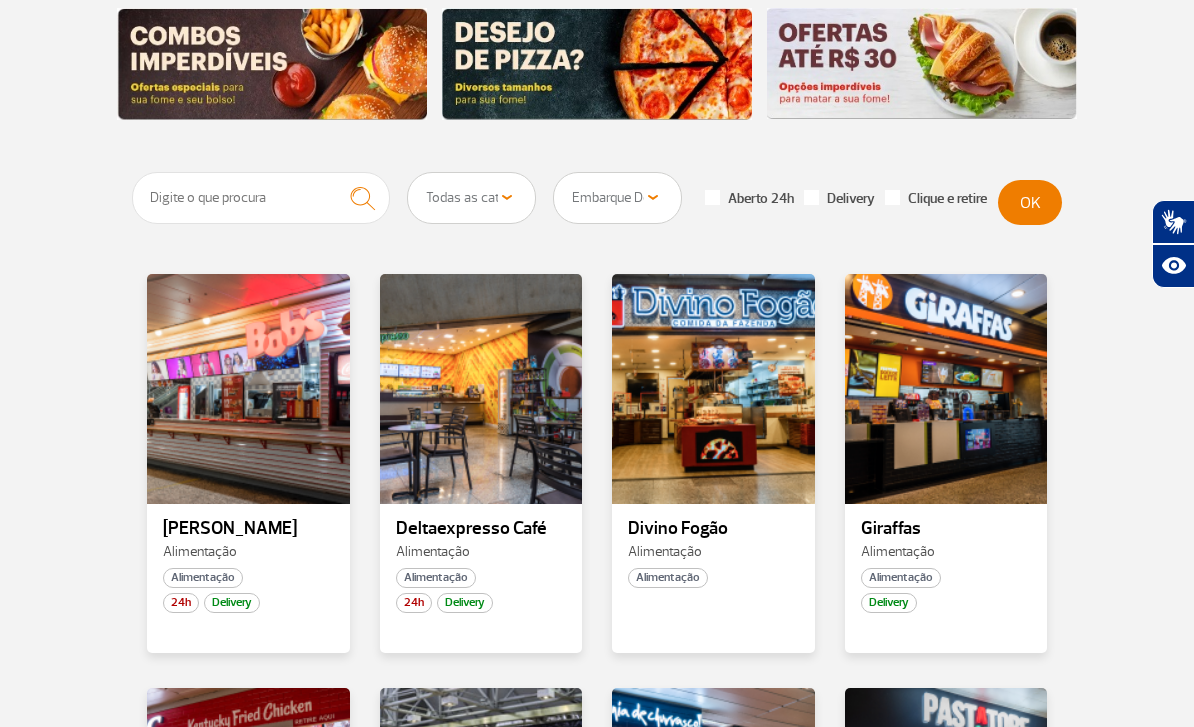click on "OK" at bounding box center (1030, 202) 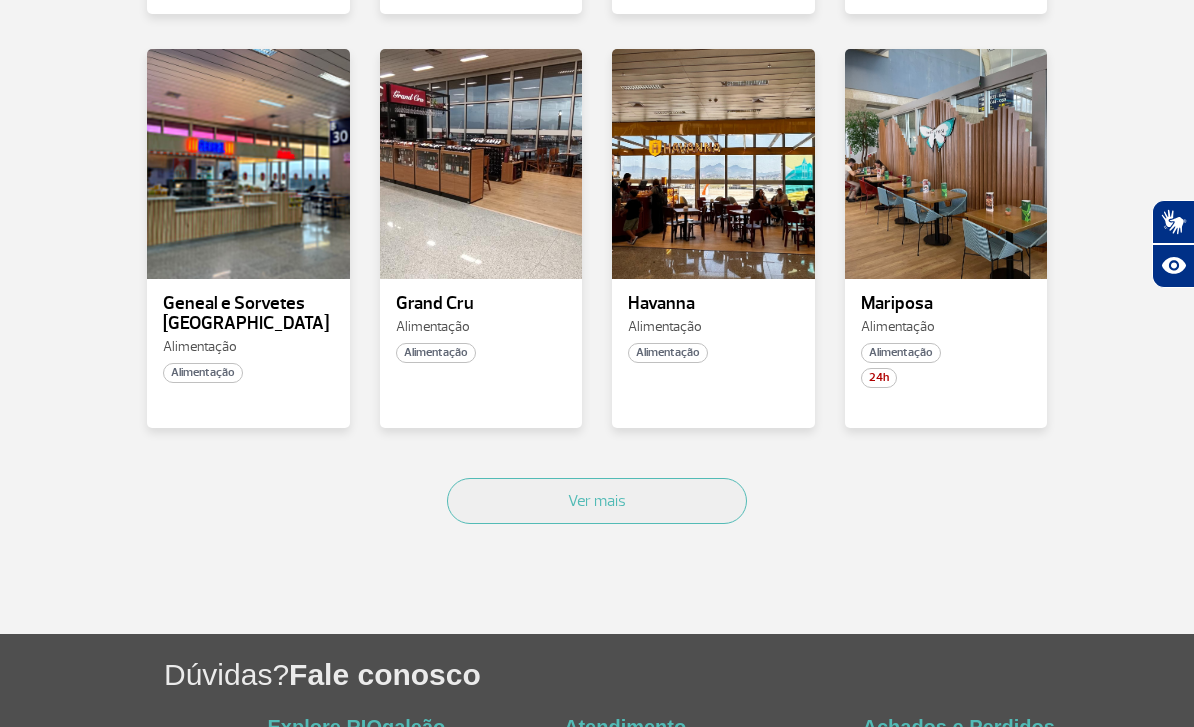 scroll, scrollTop: 1380, scrollLeft: 0, axis: vertical 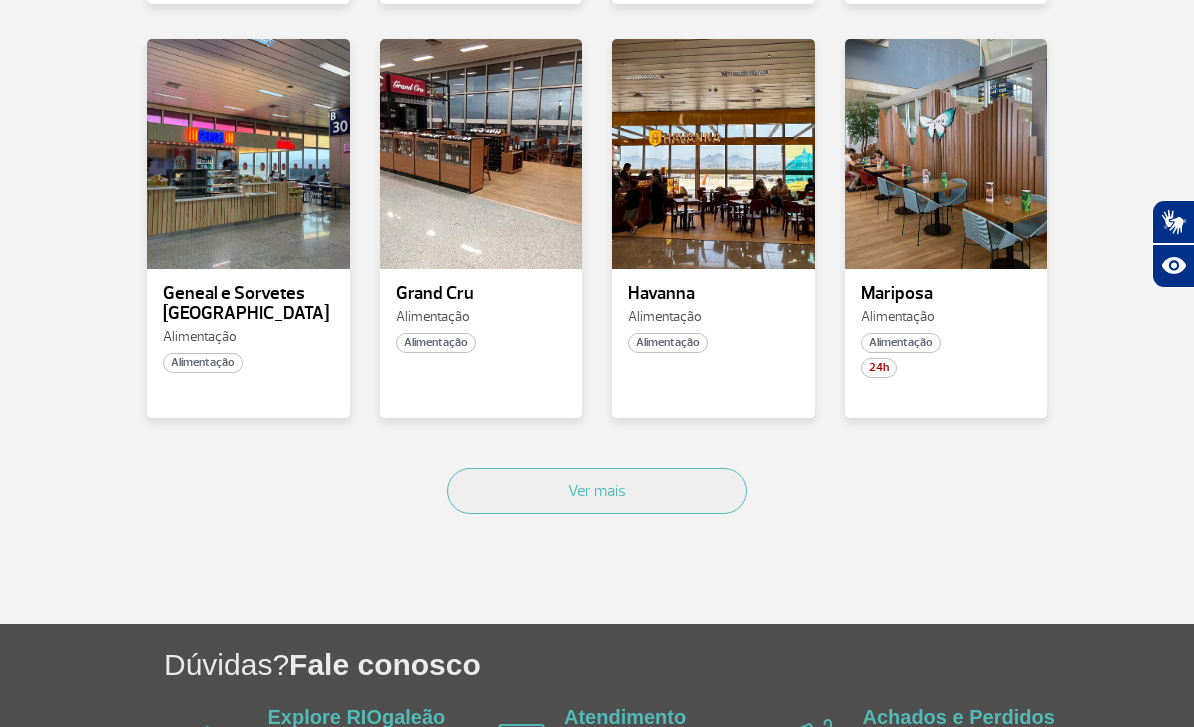 click on "Ver mais" at bounding box center [597, 491] 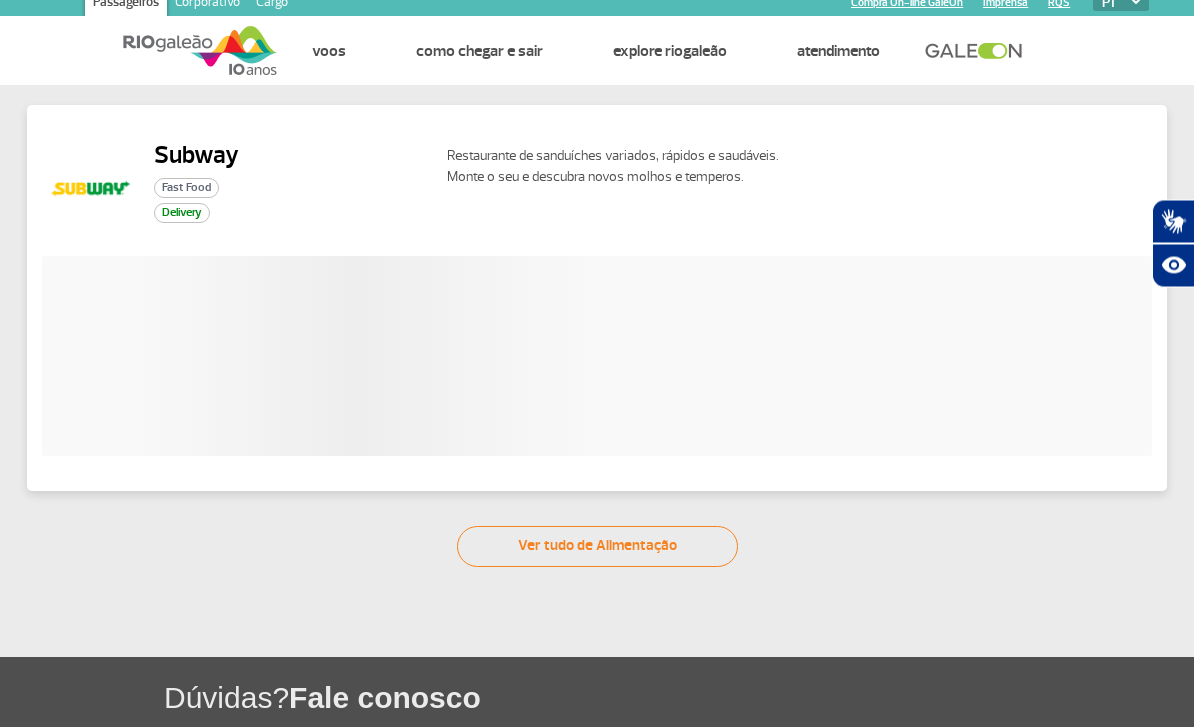scroll, scrollTop: 0, scrollLeft: 0, axis: both 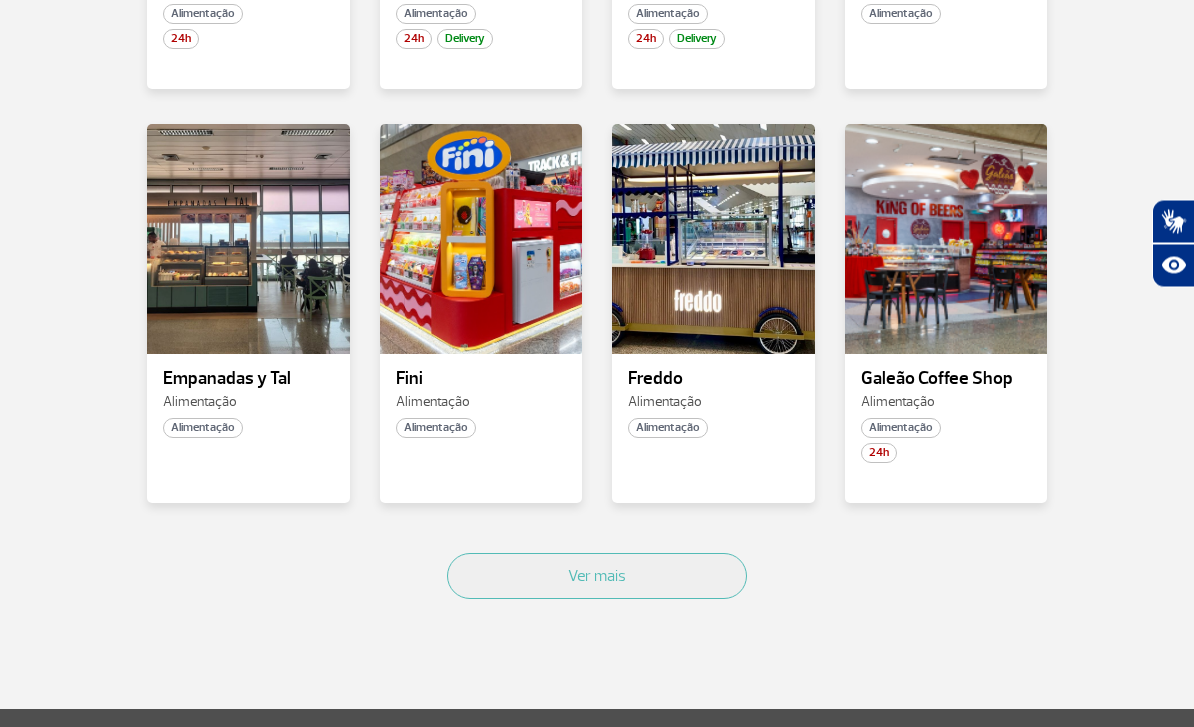 click on "Ver mais" at bounding box center [597, 577] 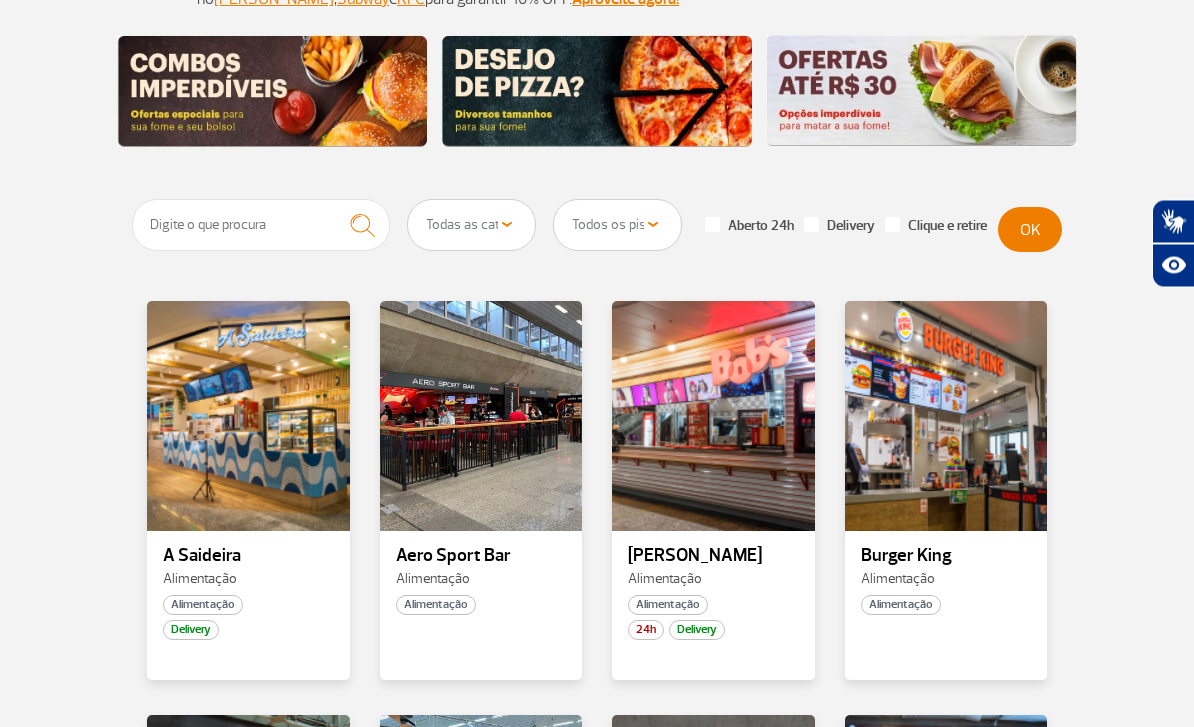 click on "Todas as categorias Cafeteria Fast Food Restaurante" at bounding box center [471, 226] 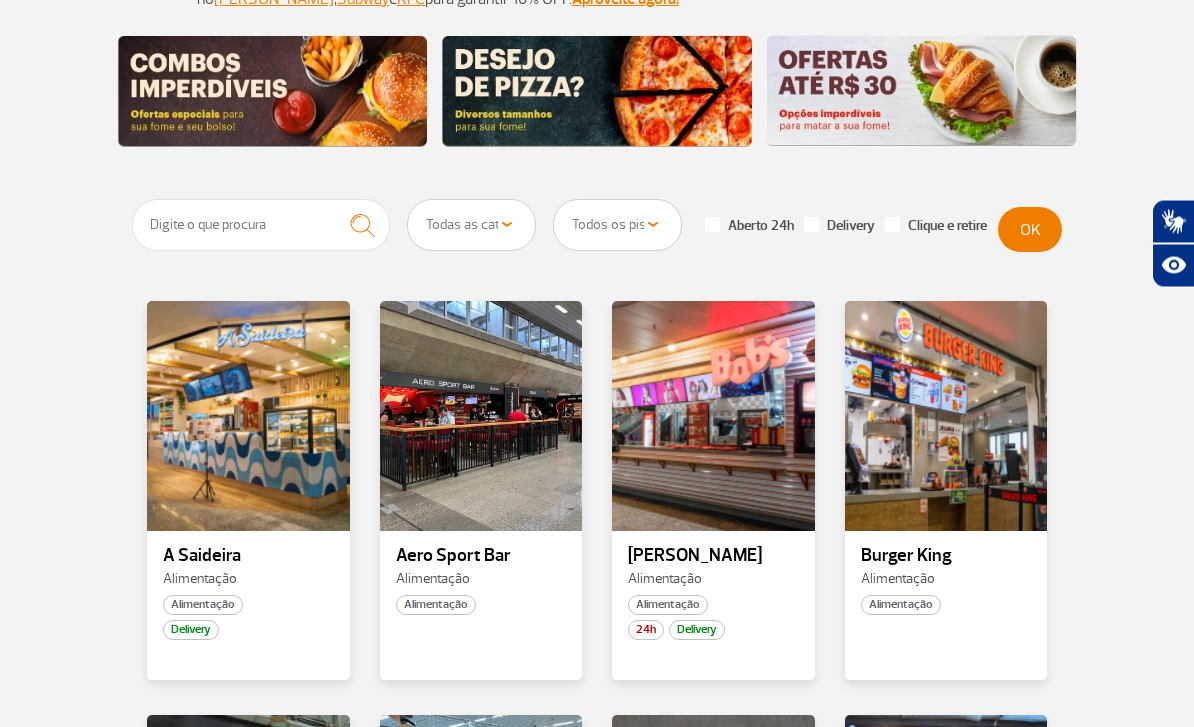scroll, scrollTop: 290, scrollLeft: 0, axis: vertical 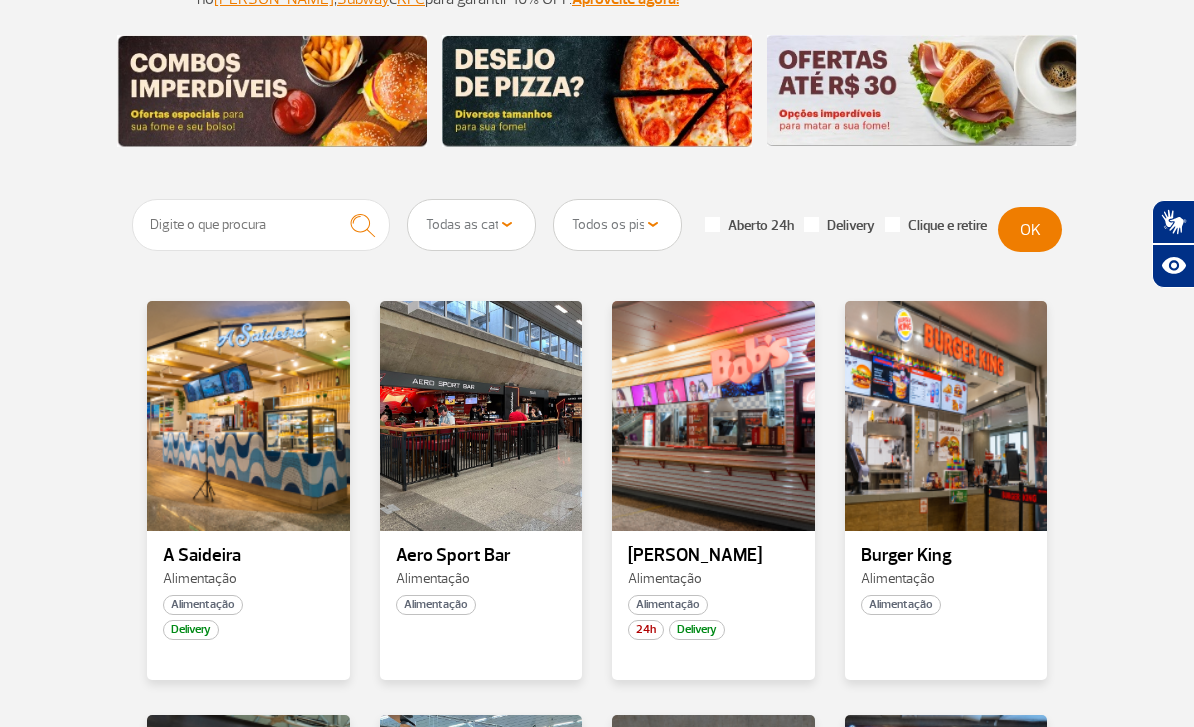 click on "Todos os pisos Área Pública (antes do Raio-X) Desembarque Área Pública Desembarque Internacional Embarque Área Pública (antes do Raio-X) Embarque Doméstico Embarque Internacional Pátio Desembarque Nacional (Doméstico)" at bounding box center (617, 225) 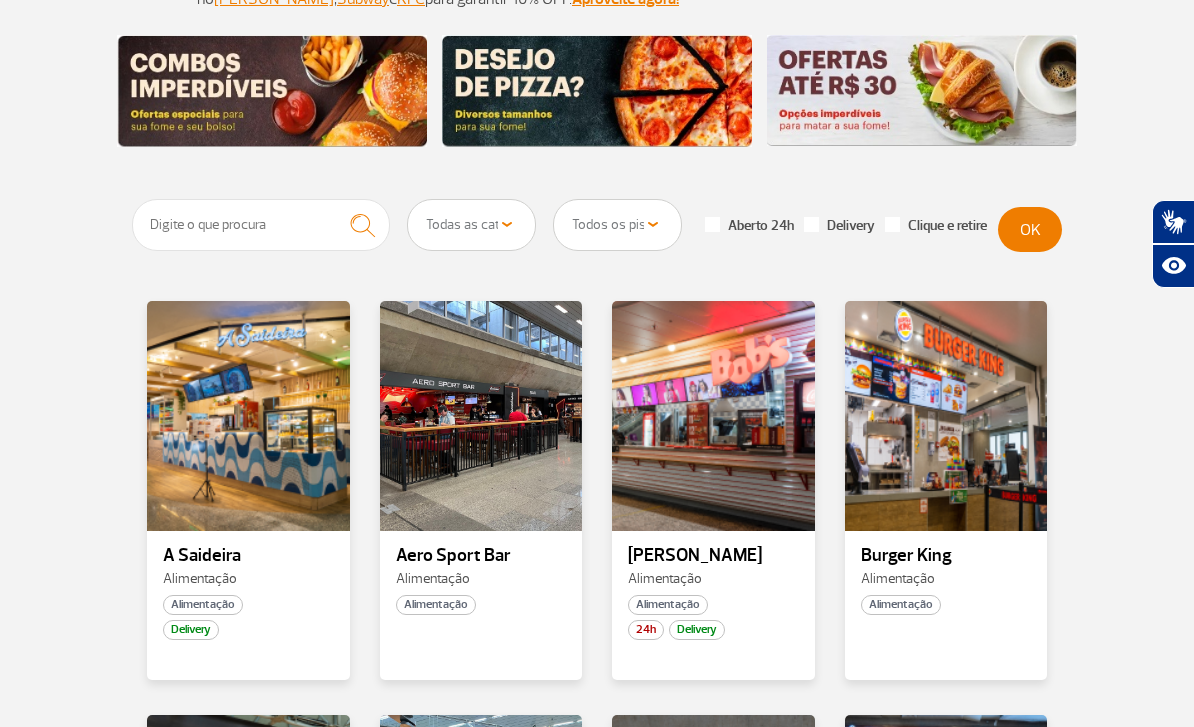 select on "90" 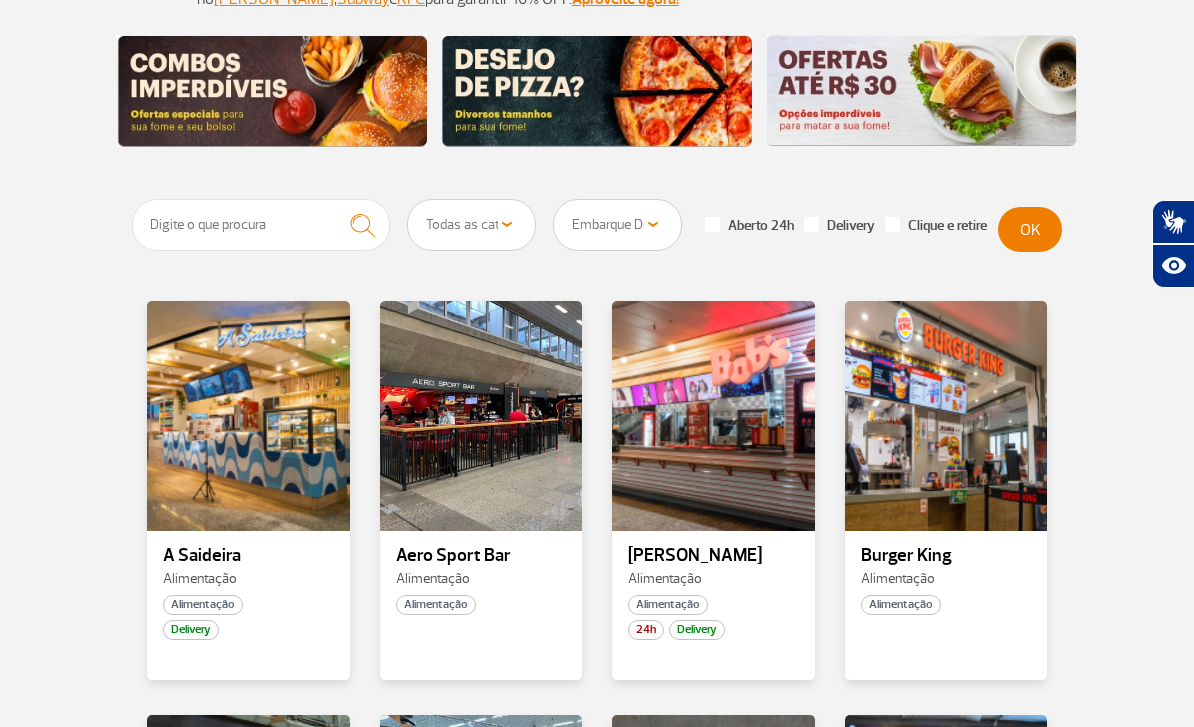 click on "OK" at bounding box center [1030, 229] 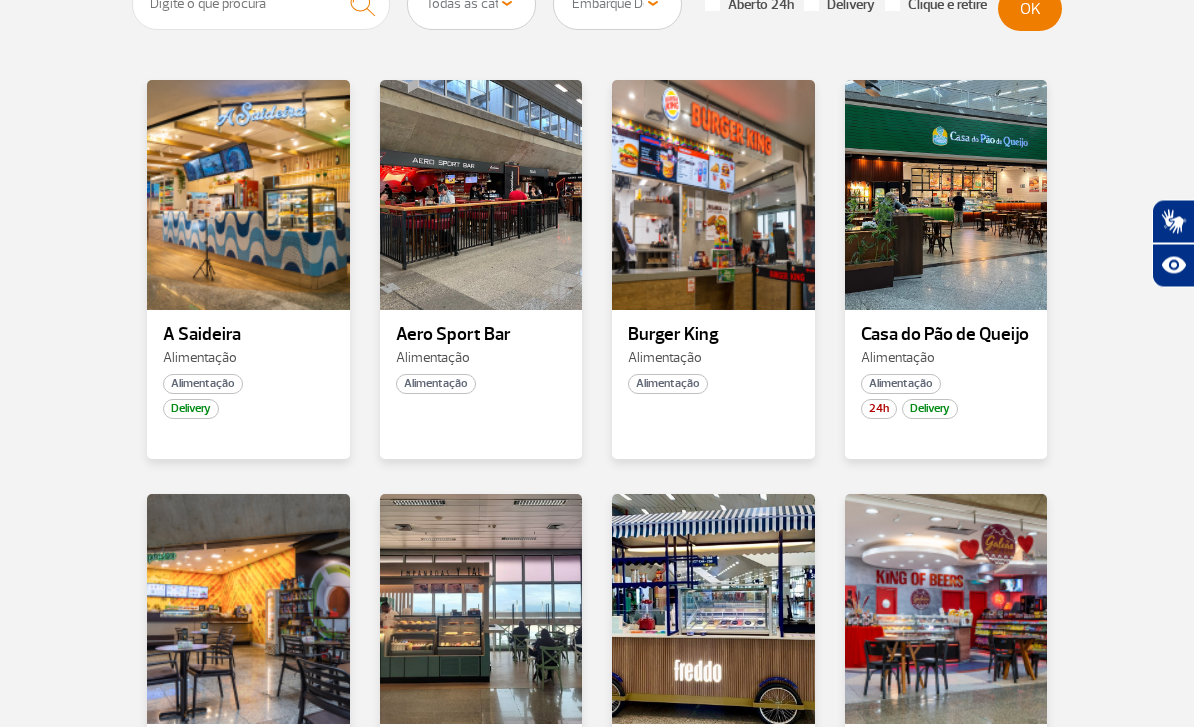 scroll, scrollTop: 517, scrollLeft: 0, axis: vertical 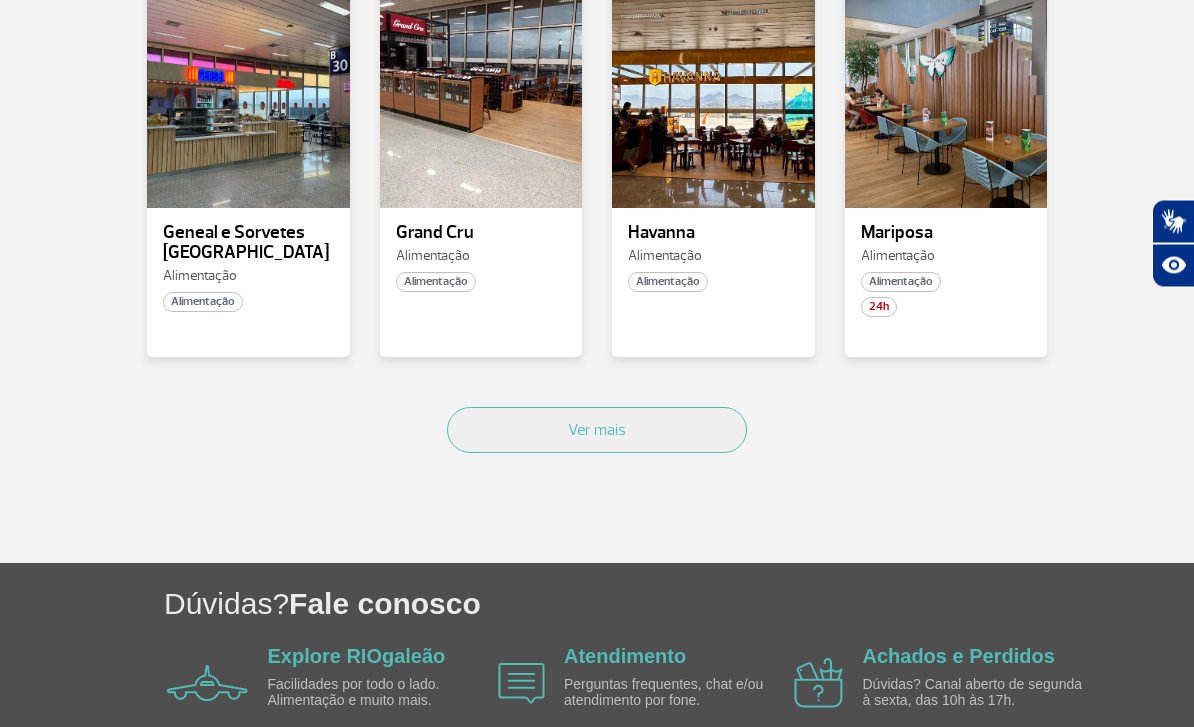 click on "Ver mais" at bounding box center [597, 431] 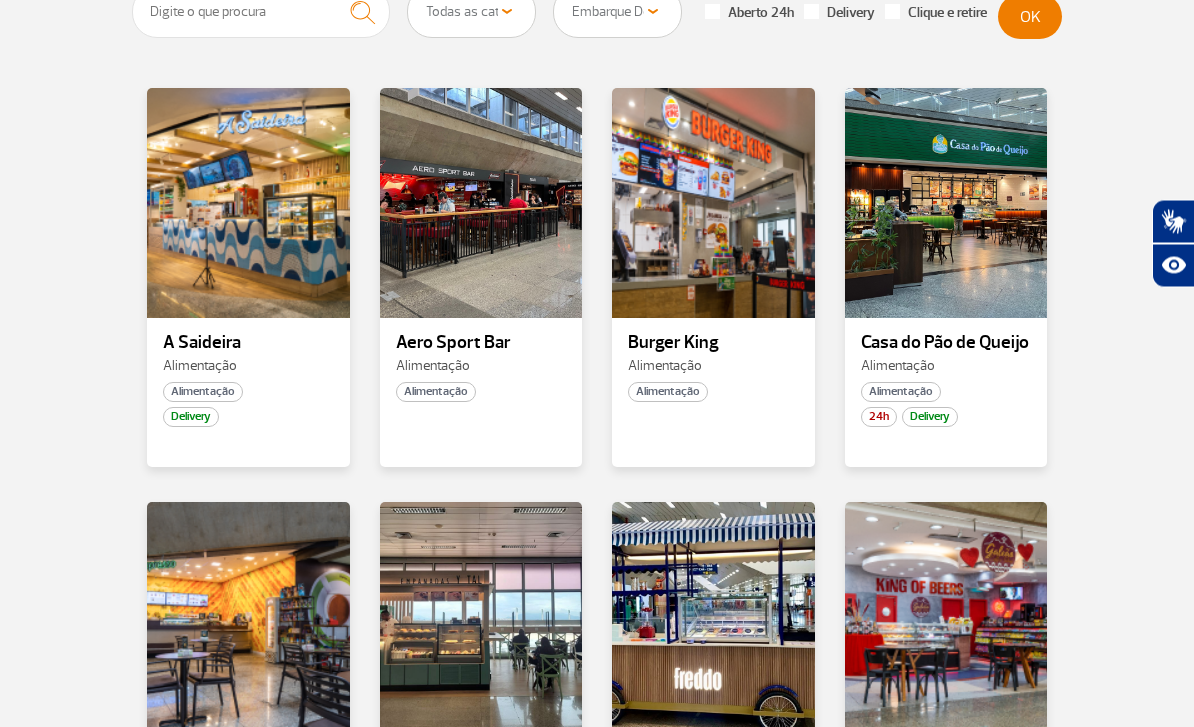scroll, scrollTop: 504, scrollLeft: 0, axis: vertical 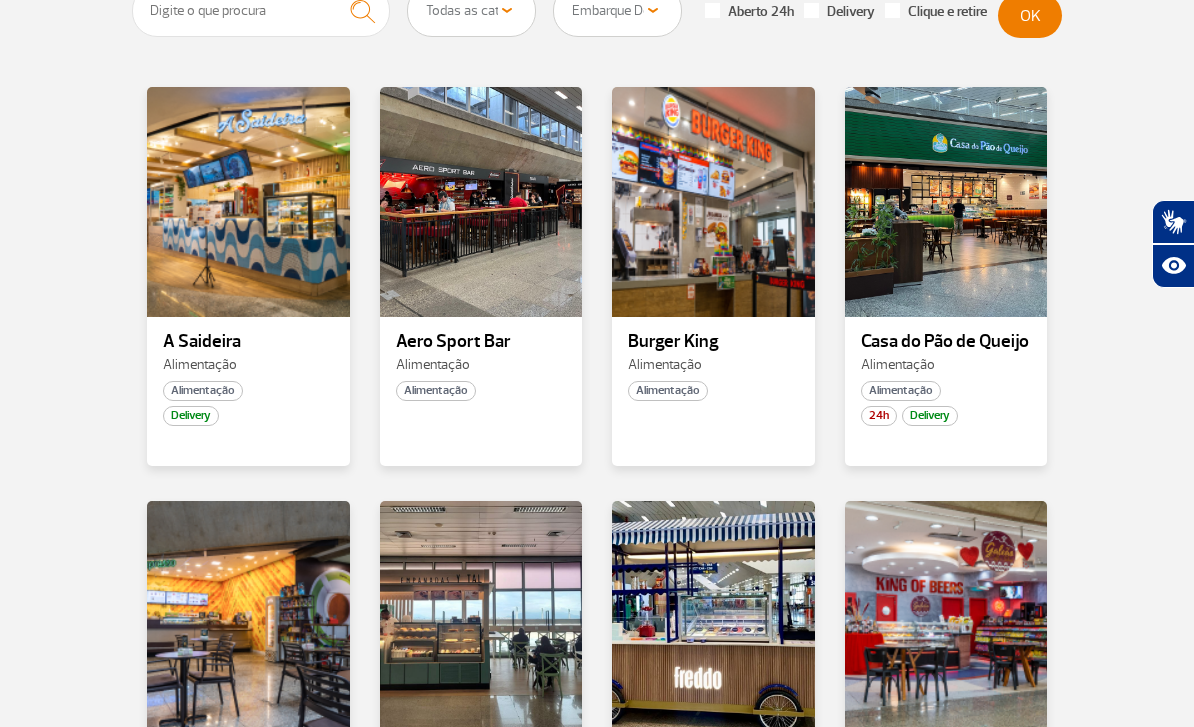 click at bounding box center (248, 202) 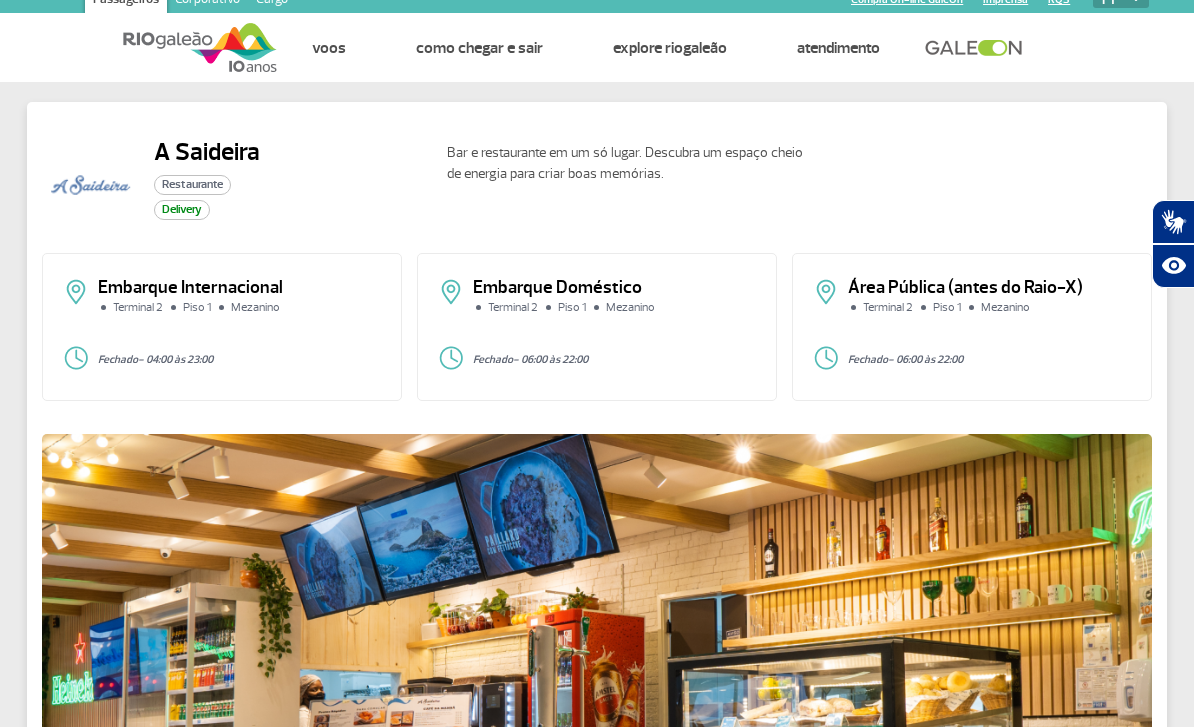 scroll, scrollTop: 0, scrollLeft: 0, axis: both 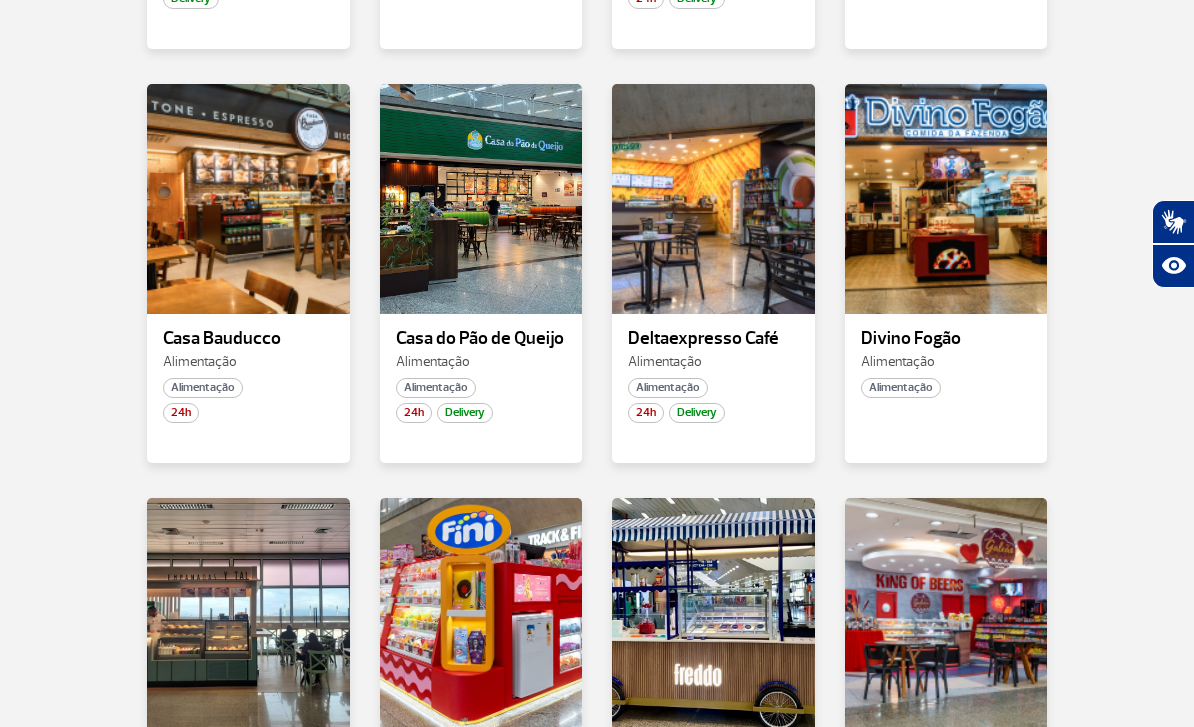 click at bounding box center [481, 199] 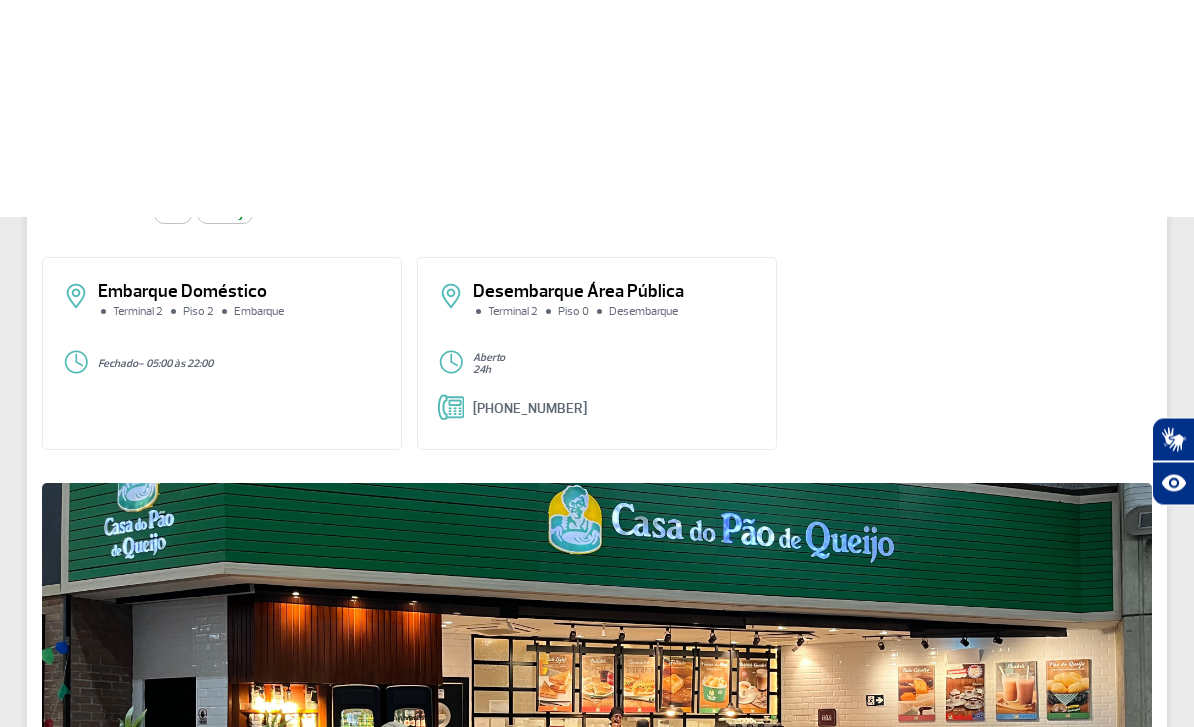 scroll, scrollTop: 0, scrollLeft: 0, axis: both 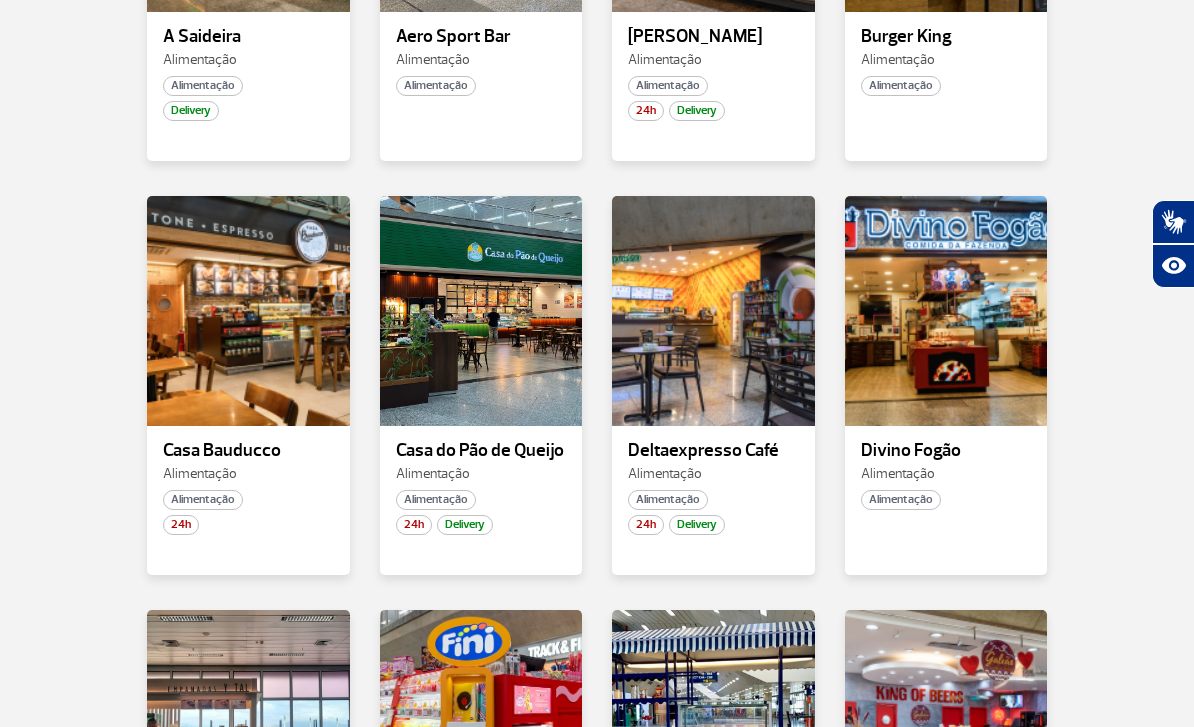 click at bounding box center (248, 311) 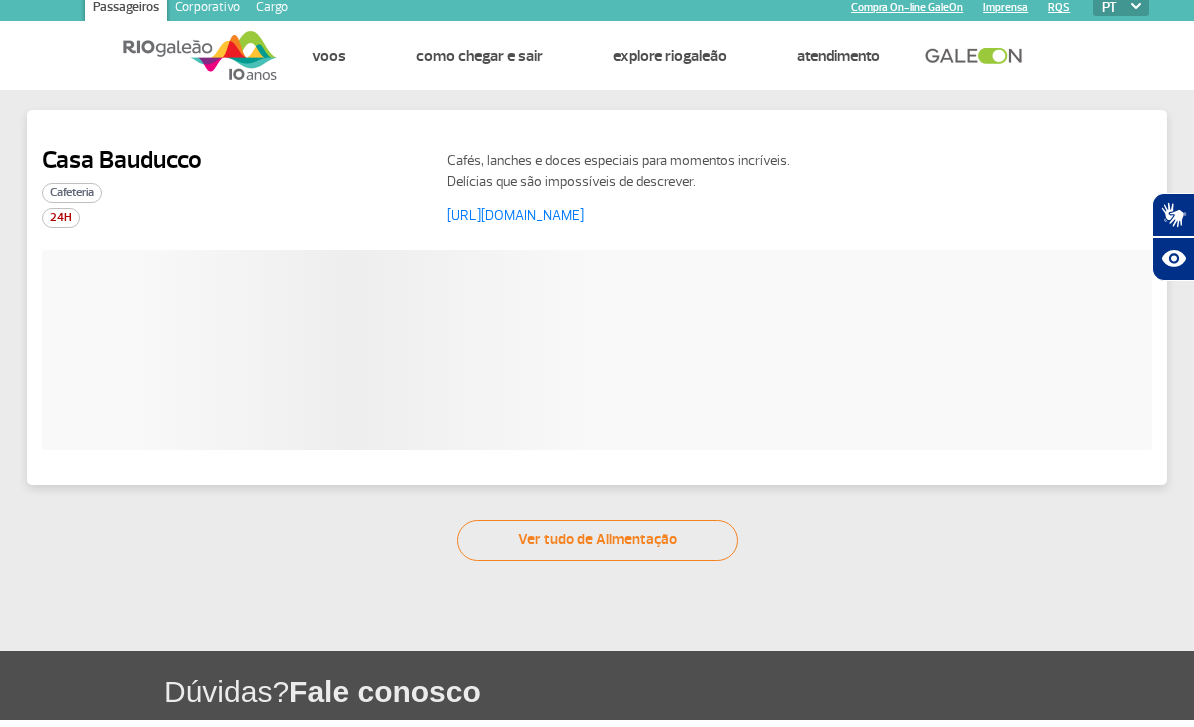 scroll, scrollTop: 0, scrollLeft: 0, axis: both 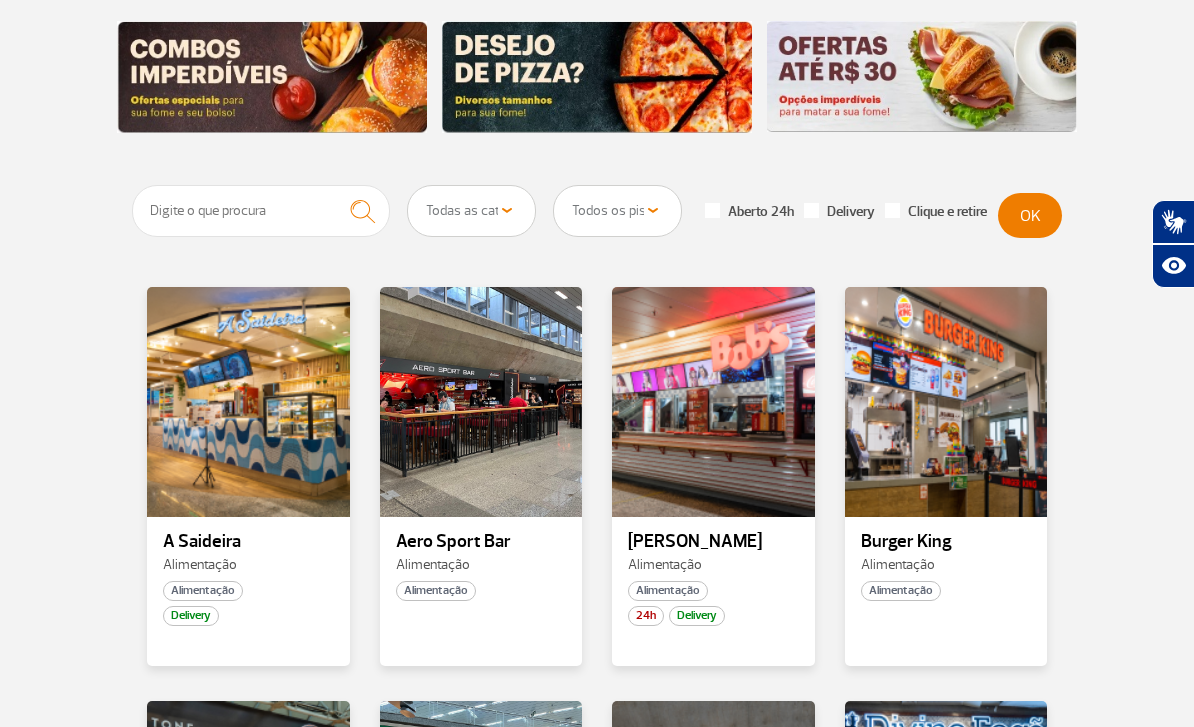 click at bounding box center (248, 402) 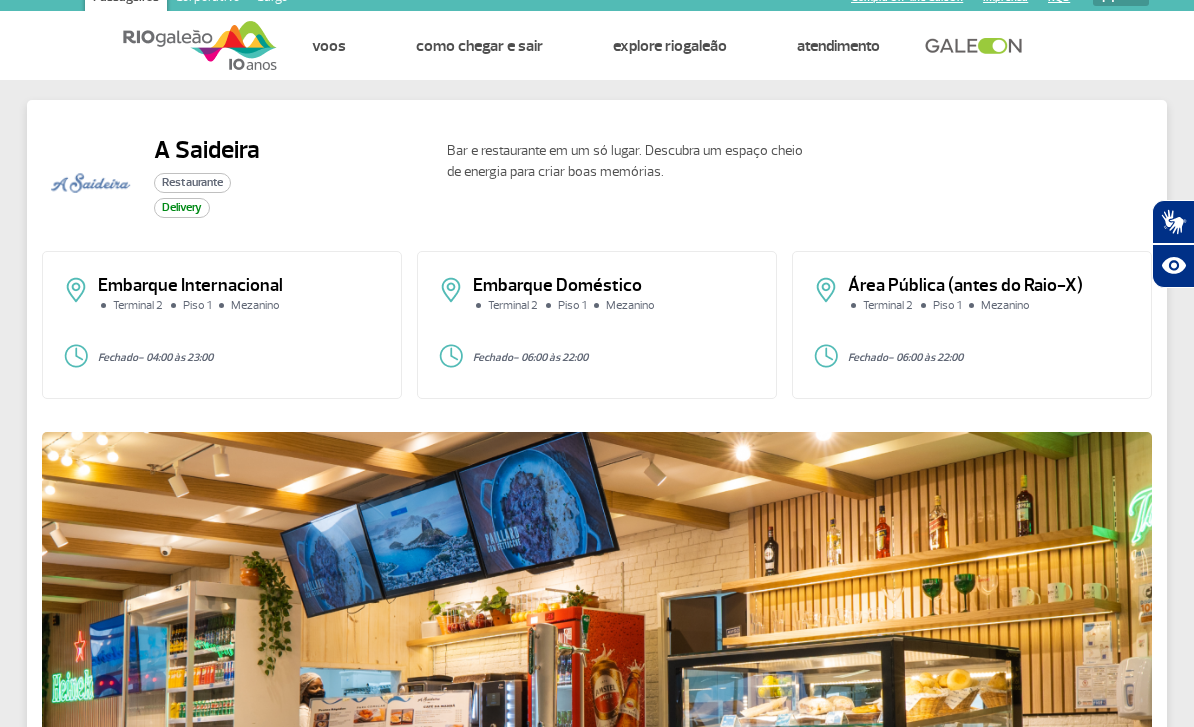scroll, scrollTop: 0, scrollLeft: 0, axis: both 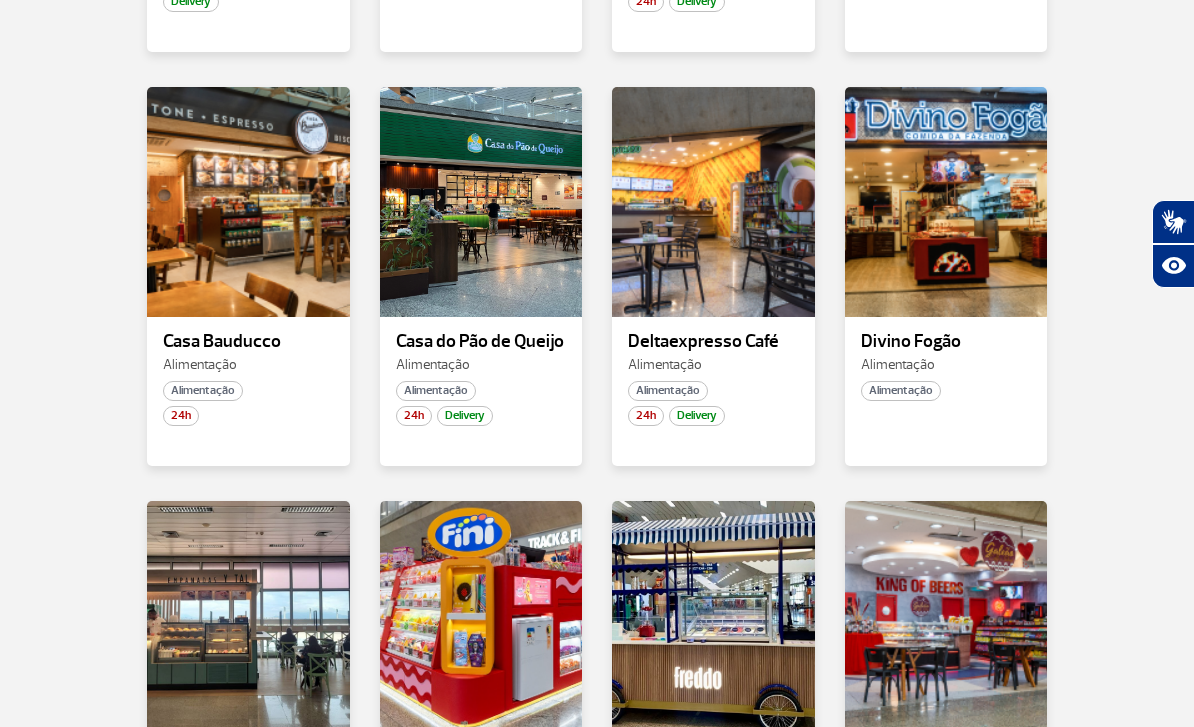 click at bounding box center (481, 202) 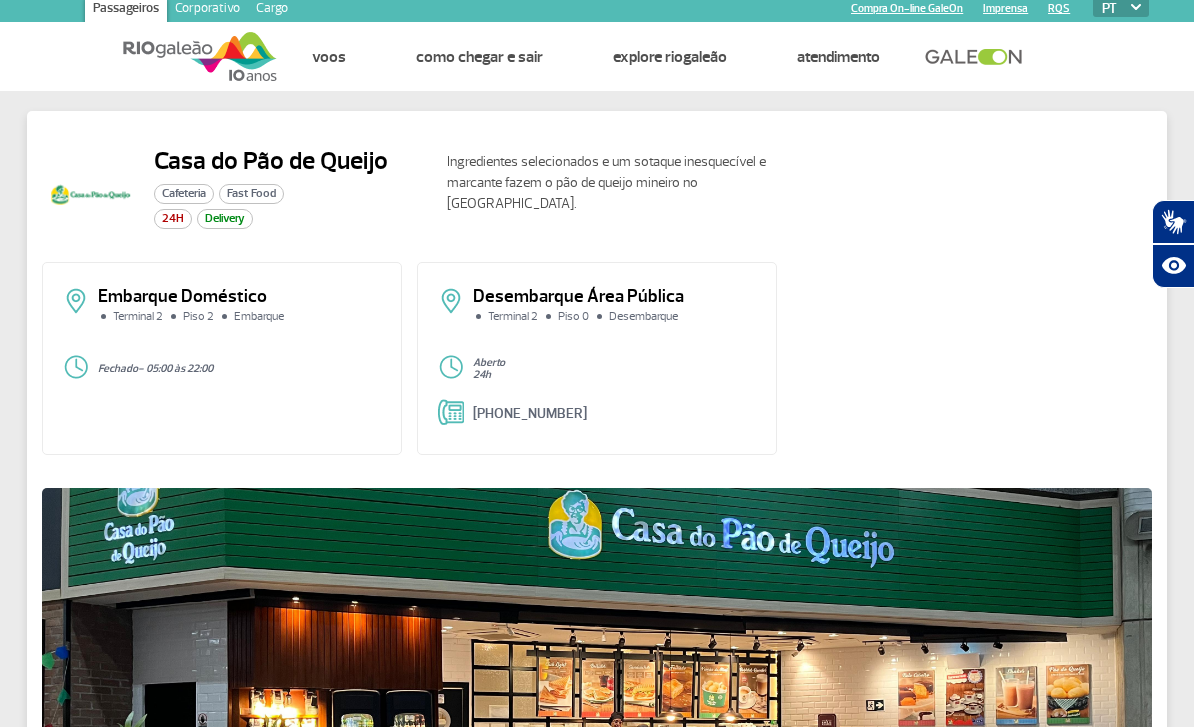 scroll, scrollTop: 0, scrollLeft: 0, axis: both 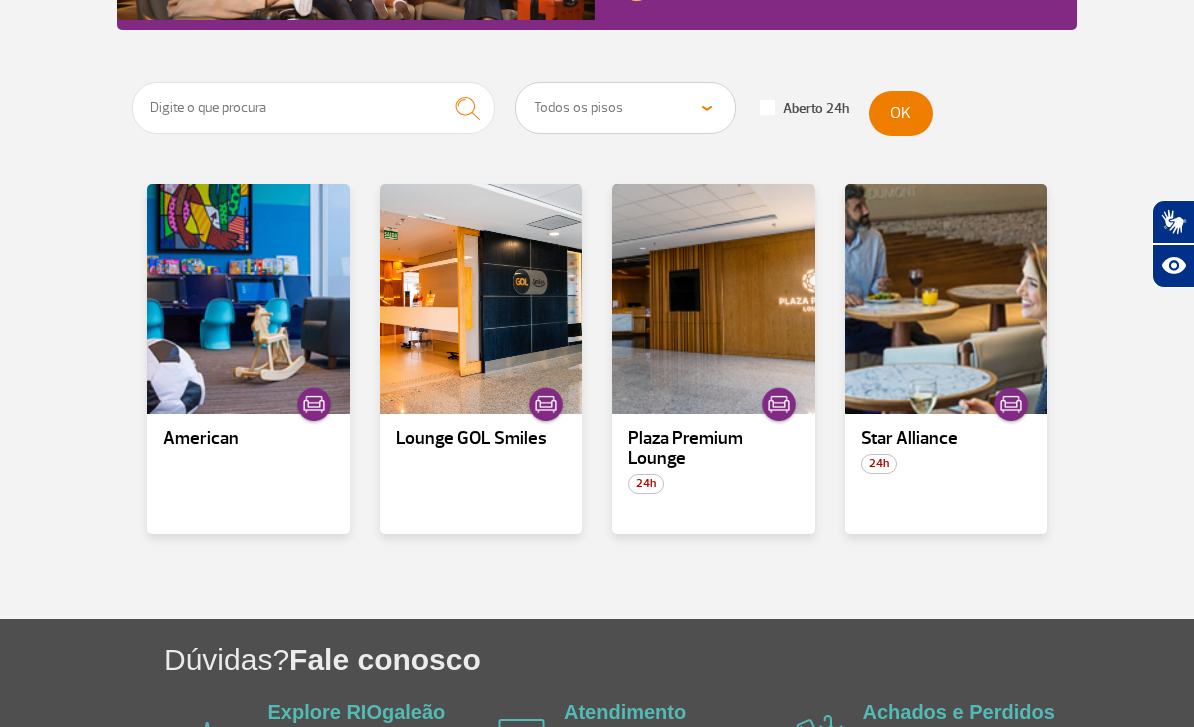 click at bounding box center [248, 299] 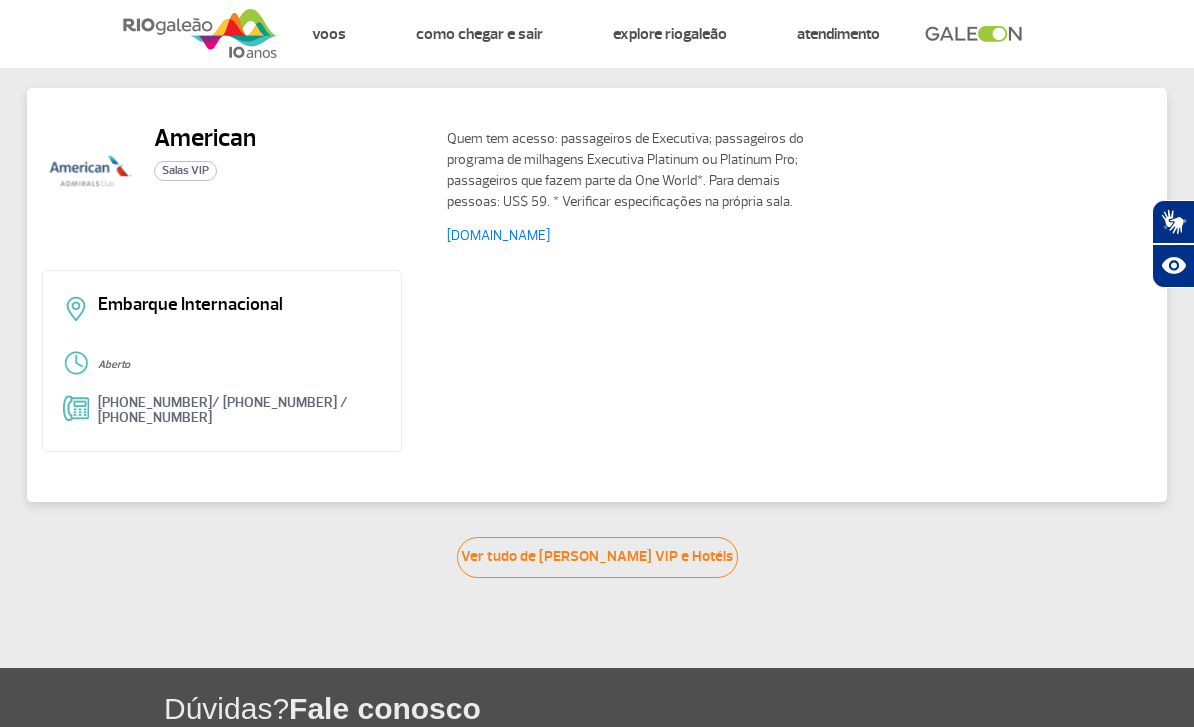 scroll, scrollTop: 0, scrollLeft: 0, axis: both 